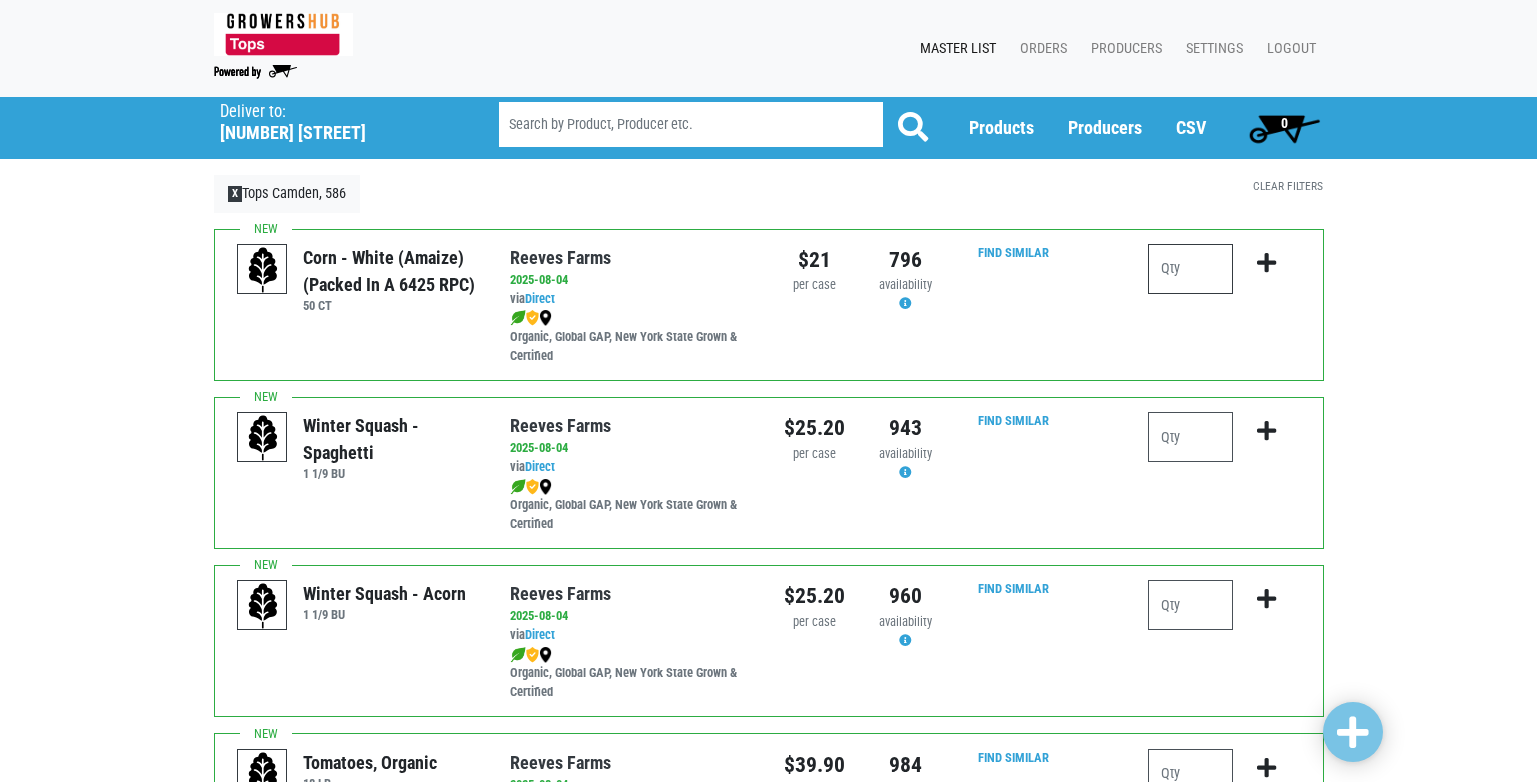 scroll, scrollTop: 0, scrollLeft: 0, axis: both 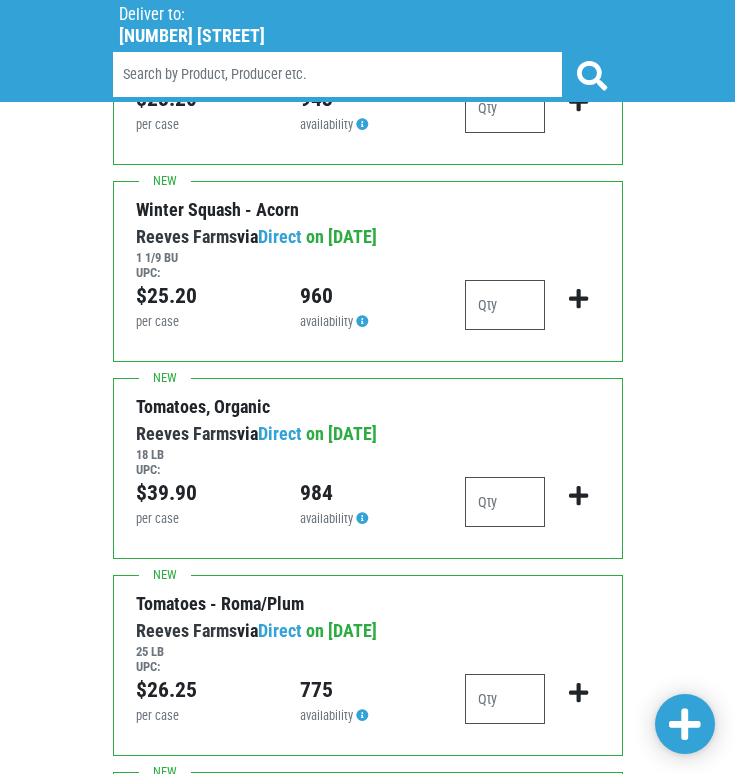 type on "3" 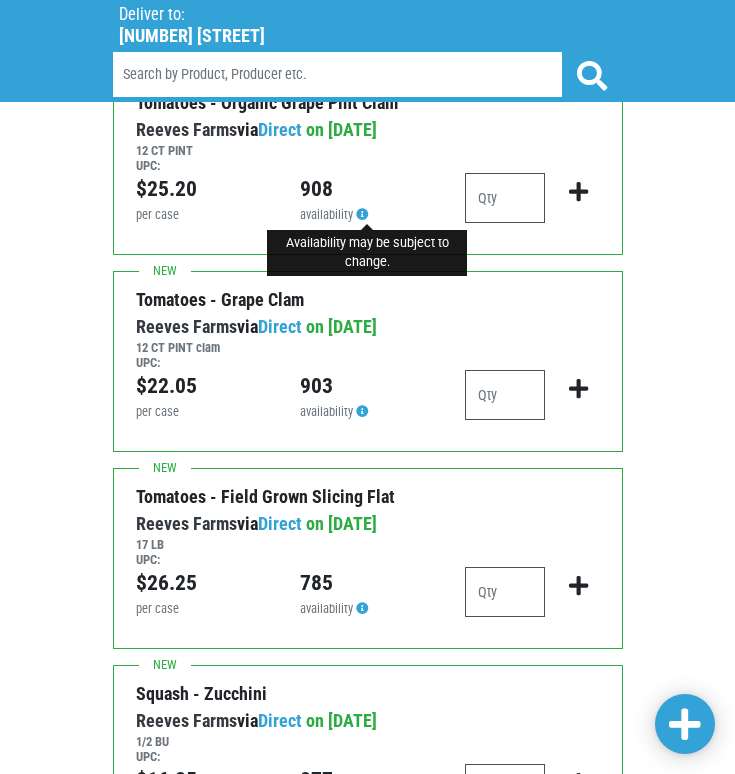 scroll, scrollTop: 1200, scrollLeft: 0, axis: vertical 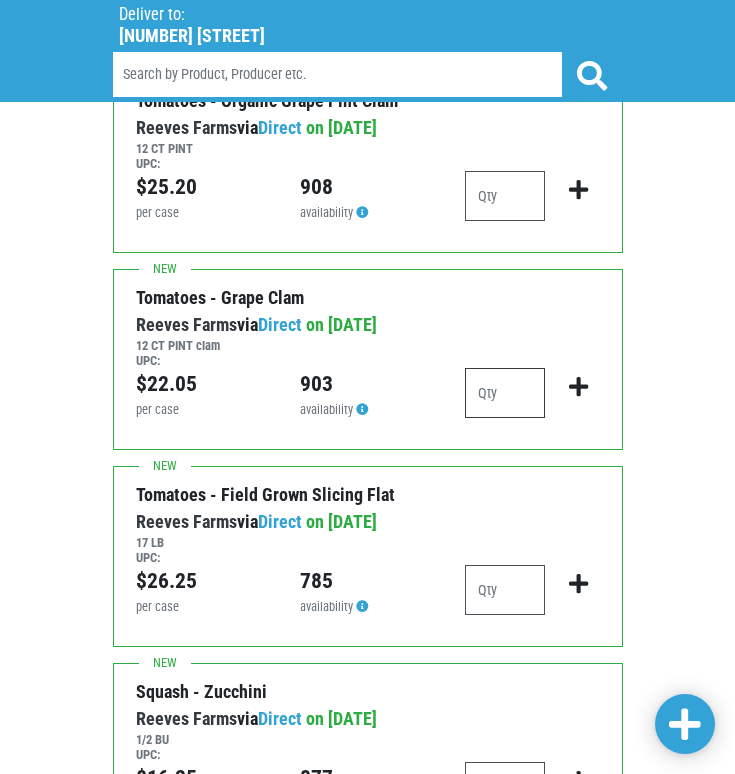 click at bounding box center [505, 393] 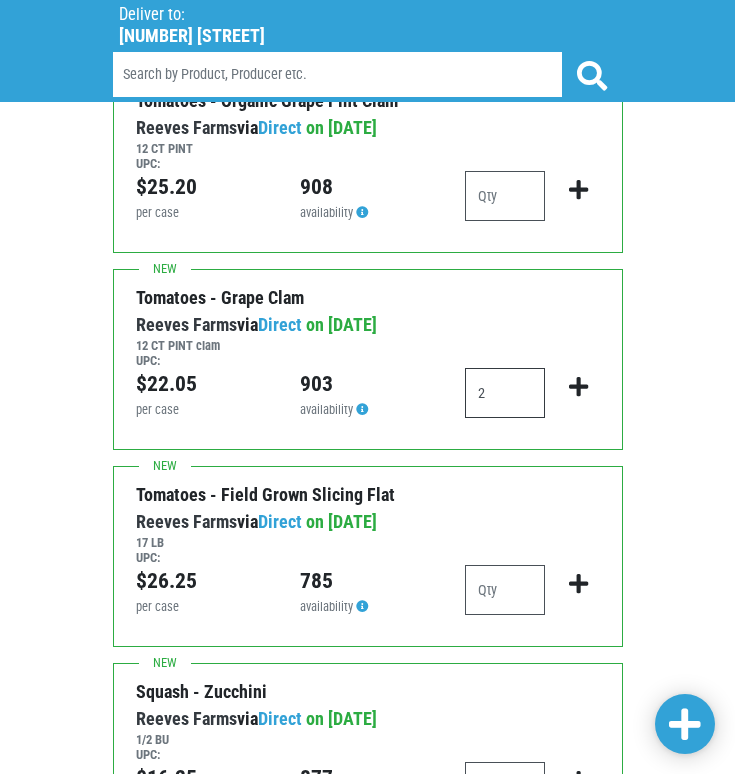 type on "2" 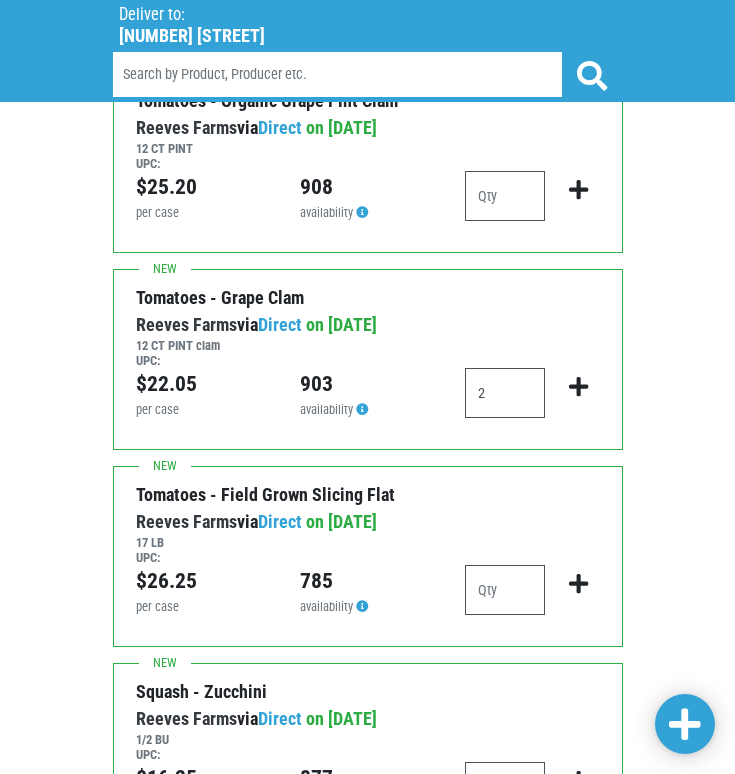 click on "Reeves Farms
via  Direct
on 2025-08-04
17 LB
UPC:" at bounding box center [354, 536] 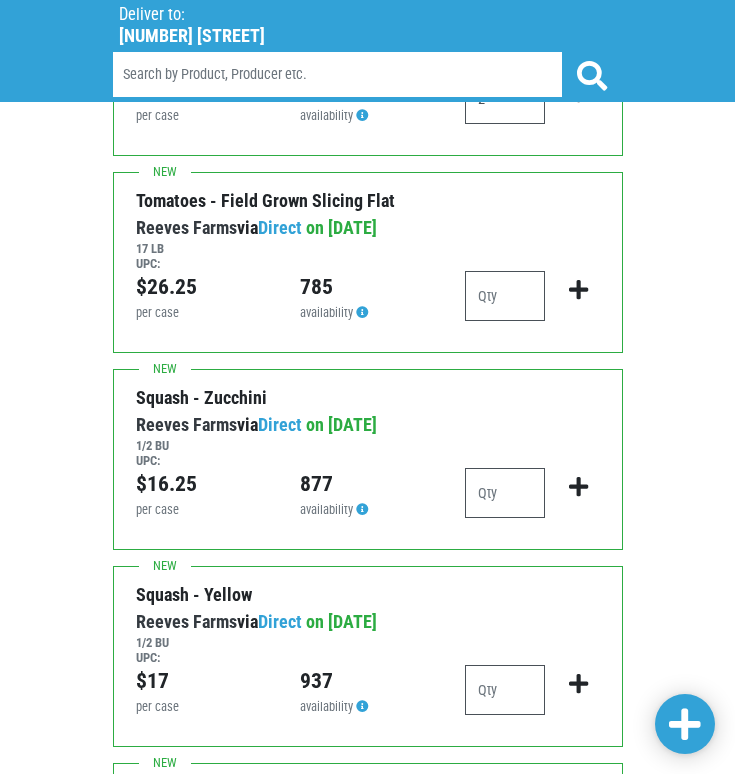 scroll, scrollTop: 1500, scrollLeft: 0, axis: vertical 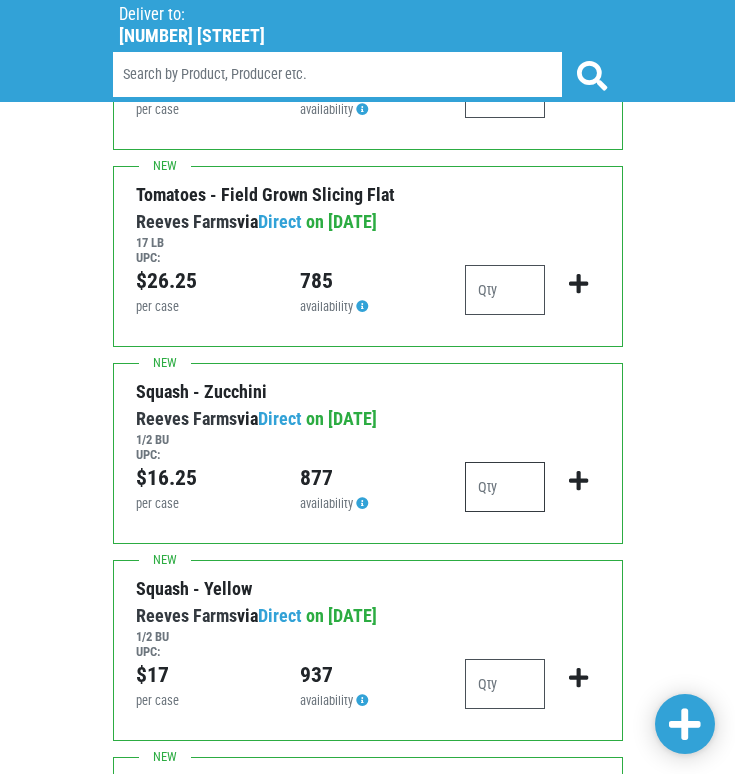 click at bounding box center (505, 487) 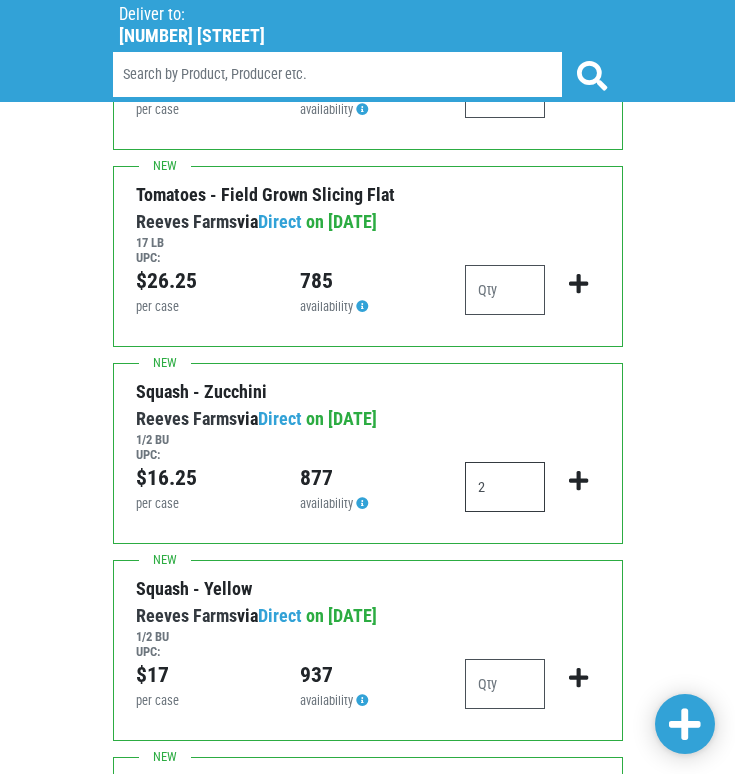 type on "2" 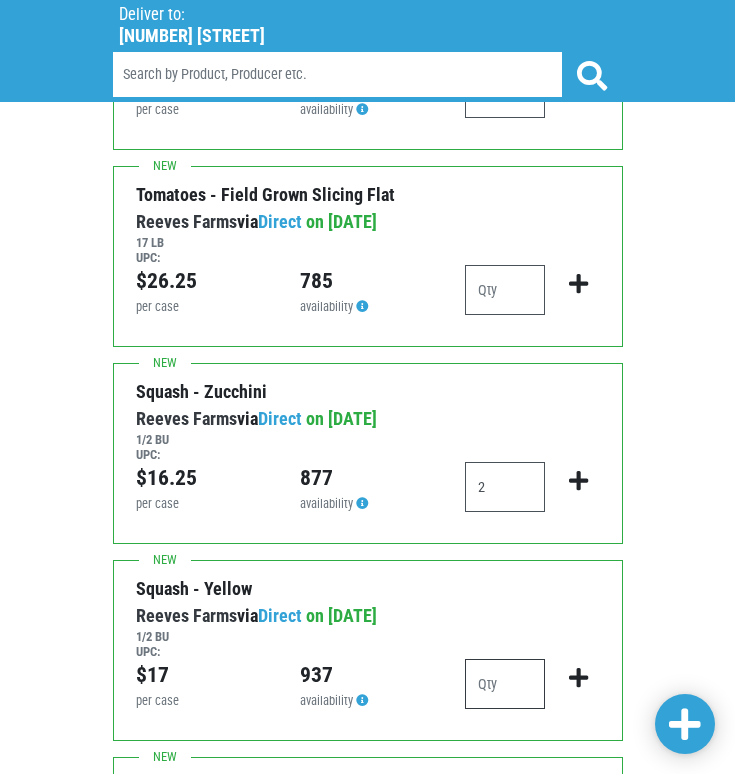 click at bounding box center [505, 684] 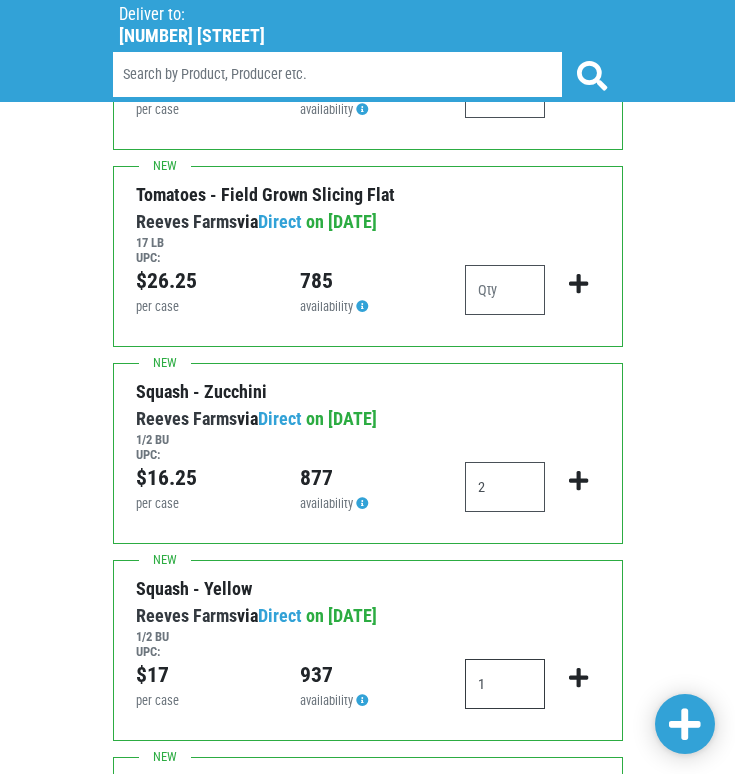 type on "1" 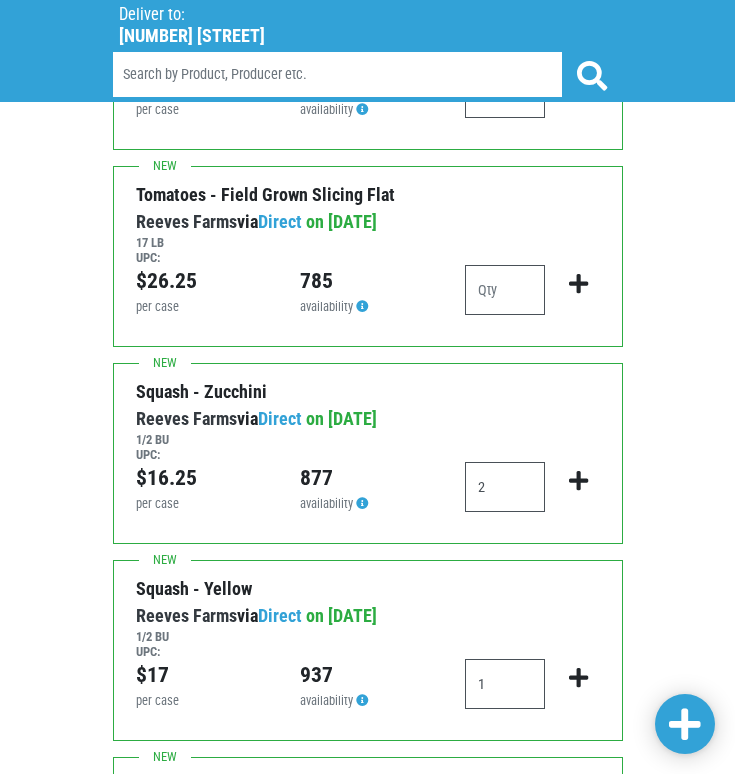 click on "Squash - Yellow
1/2 BU
Reeves Farms
via  Direct
on 2025-08-04
1/2 BU
UPC:
Reeves Farms
2025-08-04
via  Direct
Organic, Global GAP, New York State Grown & Certified
$17
per case
937
availability
Find Similar
1" at bounding box center (368, 650) 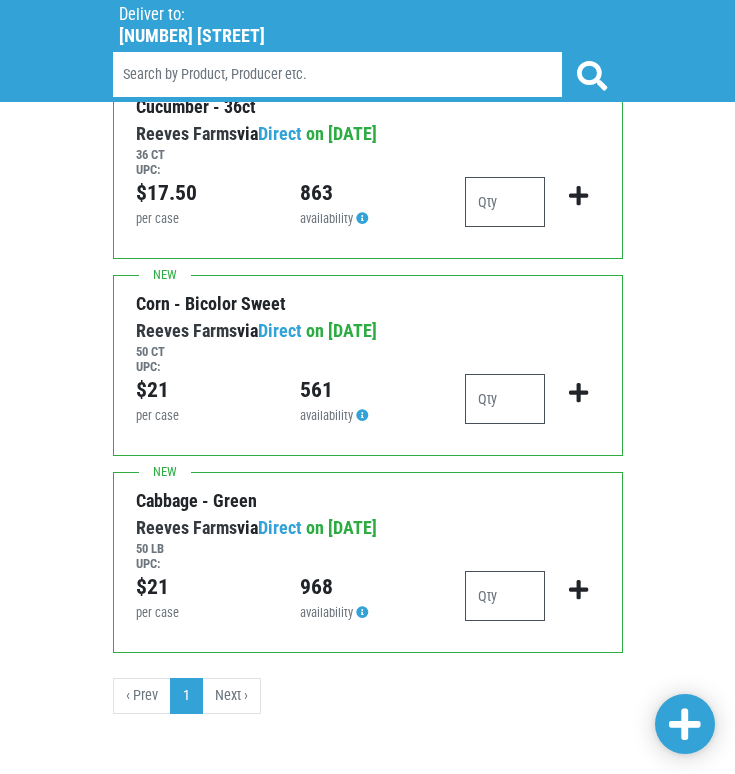 scroll, scrollTop: 2973, scrollLeft: 0, axis: vertical 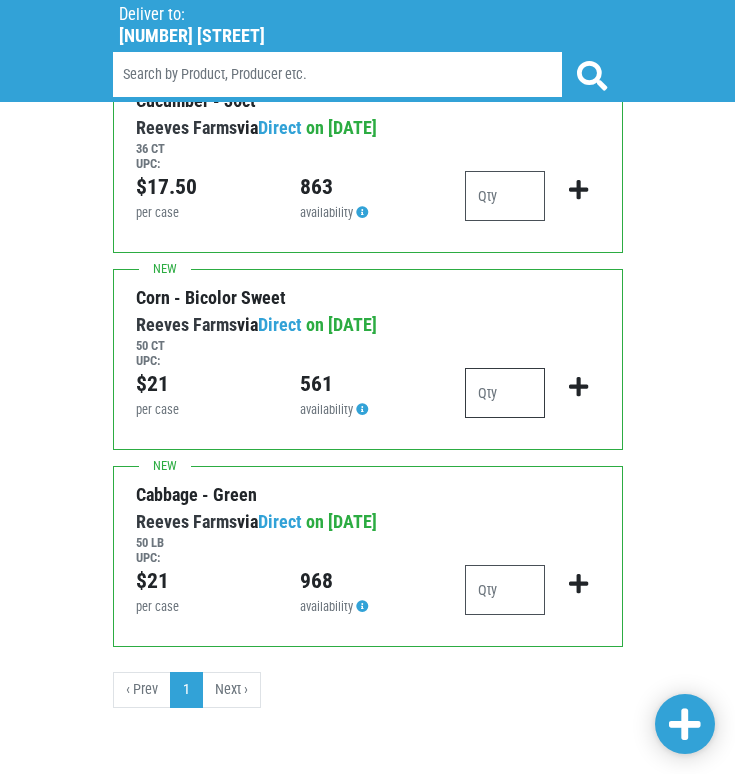 click at bounding box center [505, 393] 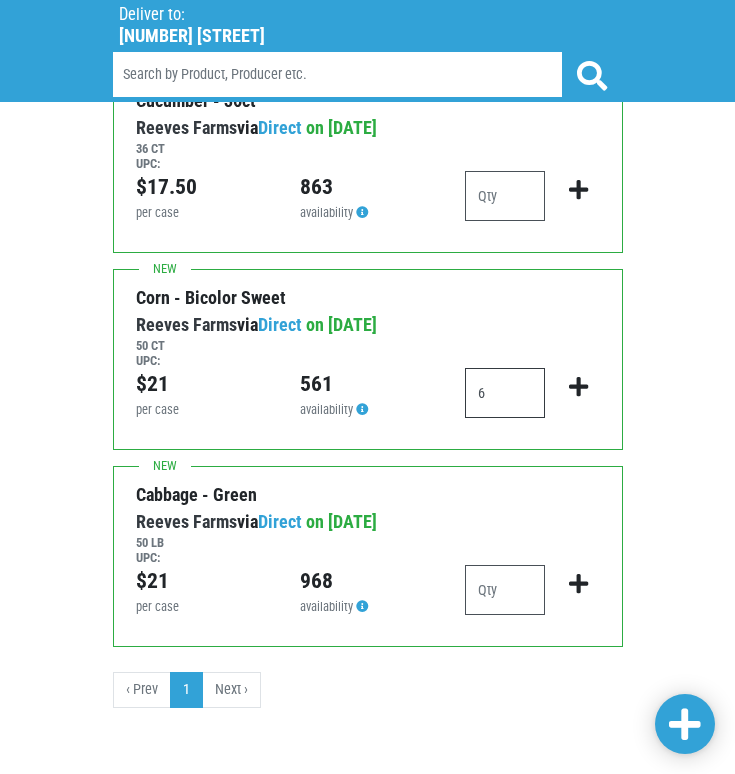 type on "6" 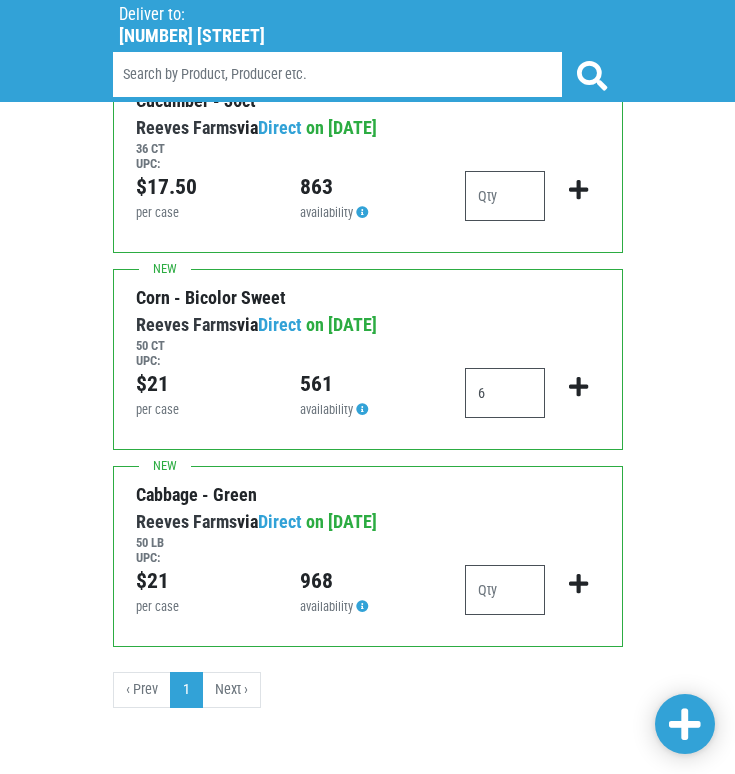 click on "Corn - White (Amaize) (Packed in a 6425 RPC)
50 CT
Reeves Farms
via  Direct
on 2025-08-04
50 CT
UPC:
Reeves Farms
2025-08-04
via  Direct
Organic, Global GAP, New York State Grown & Certified
$21
per case
796
availability
Find Similar
3" at bounding box center (368, -1020) 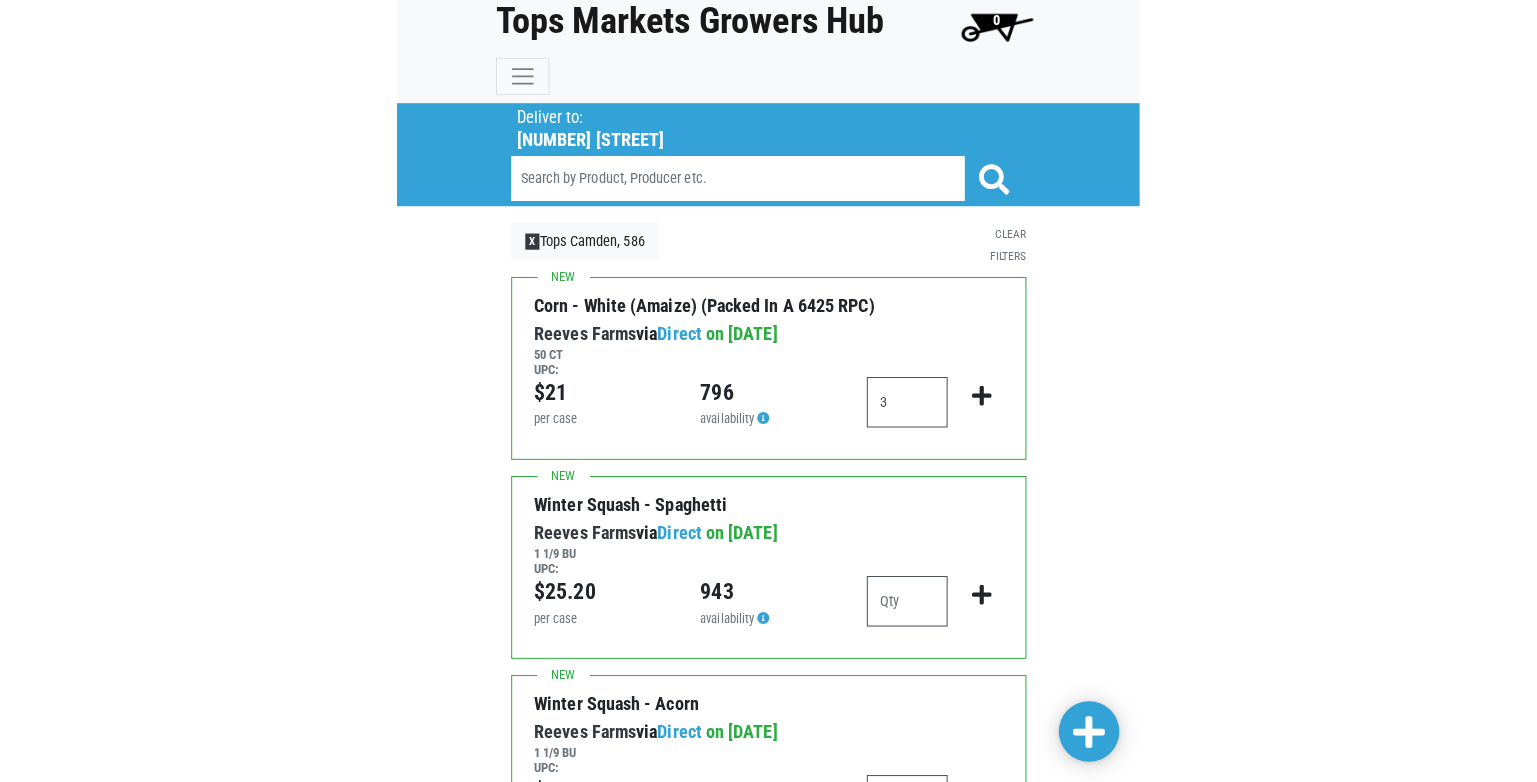 scroll, scrollTop: 0, scrollLeft: 0, axis: both 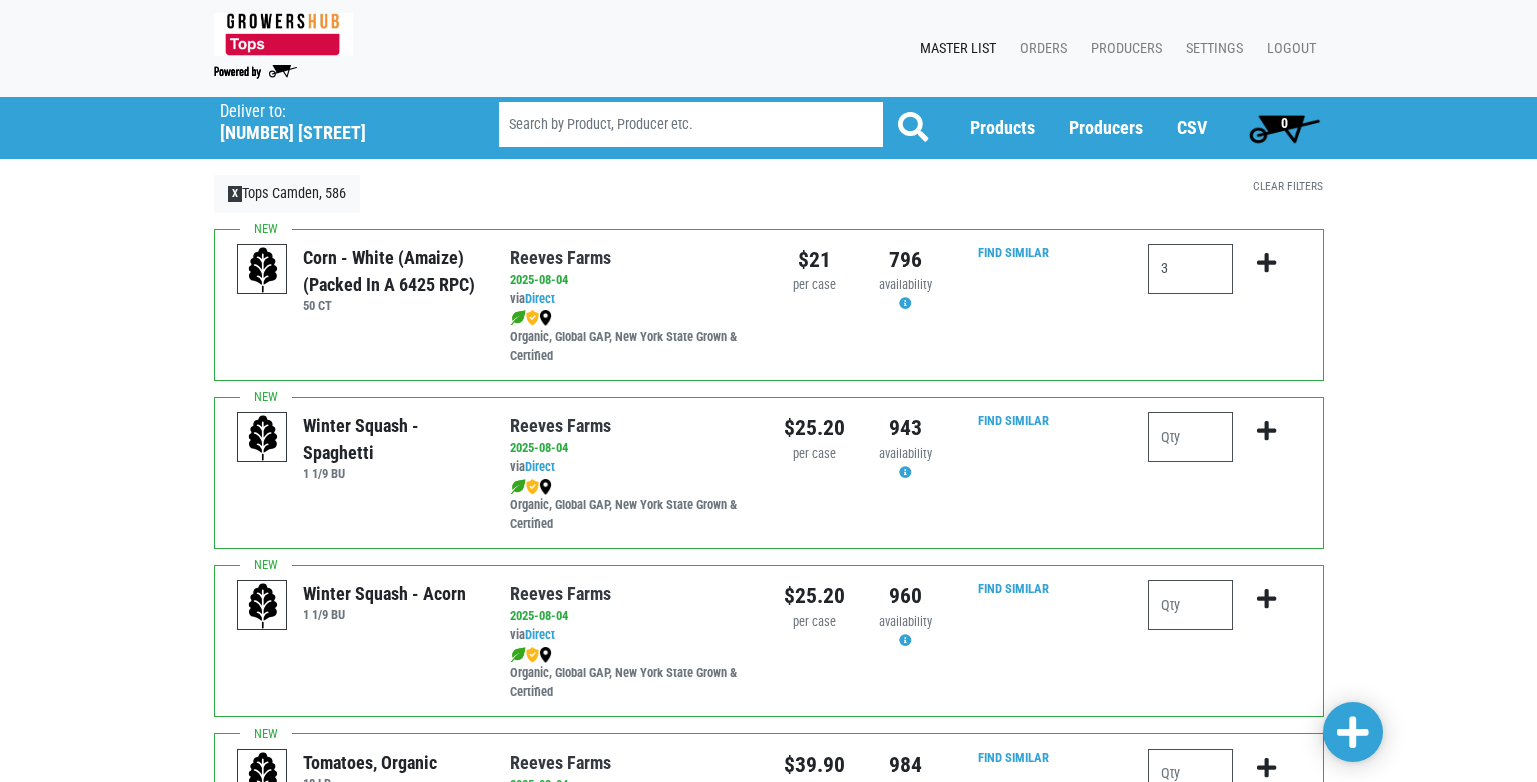 click on "0" at bounding box center (1284, 123) 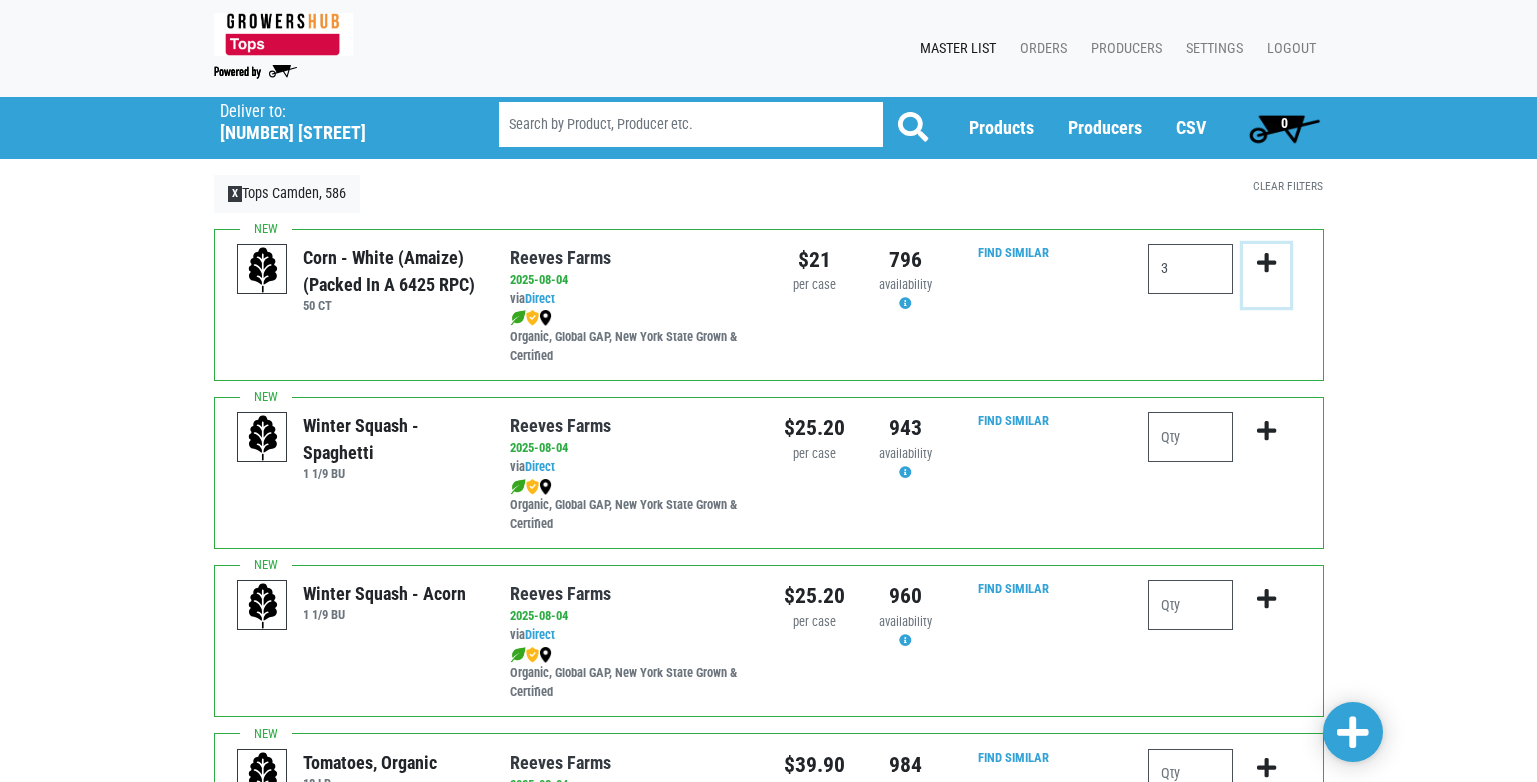 click at bounding box center (1266, 263) 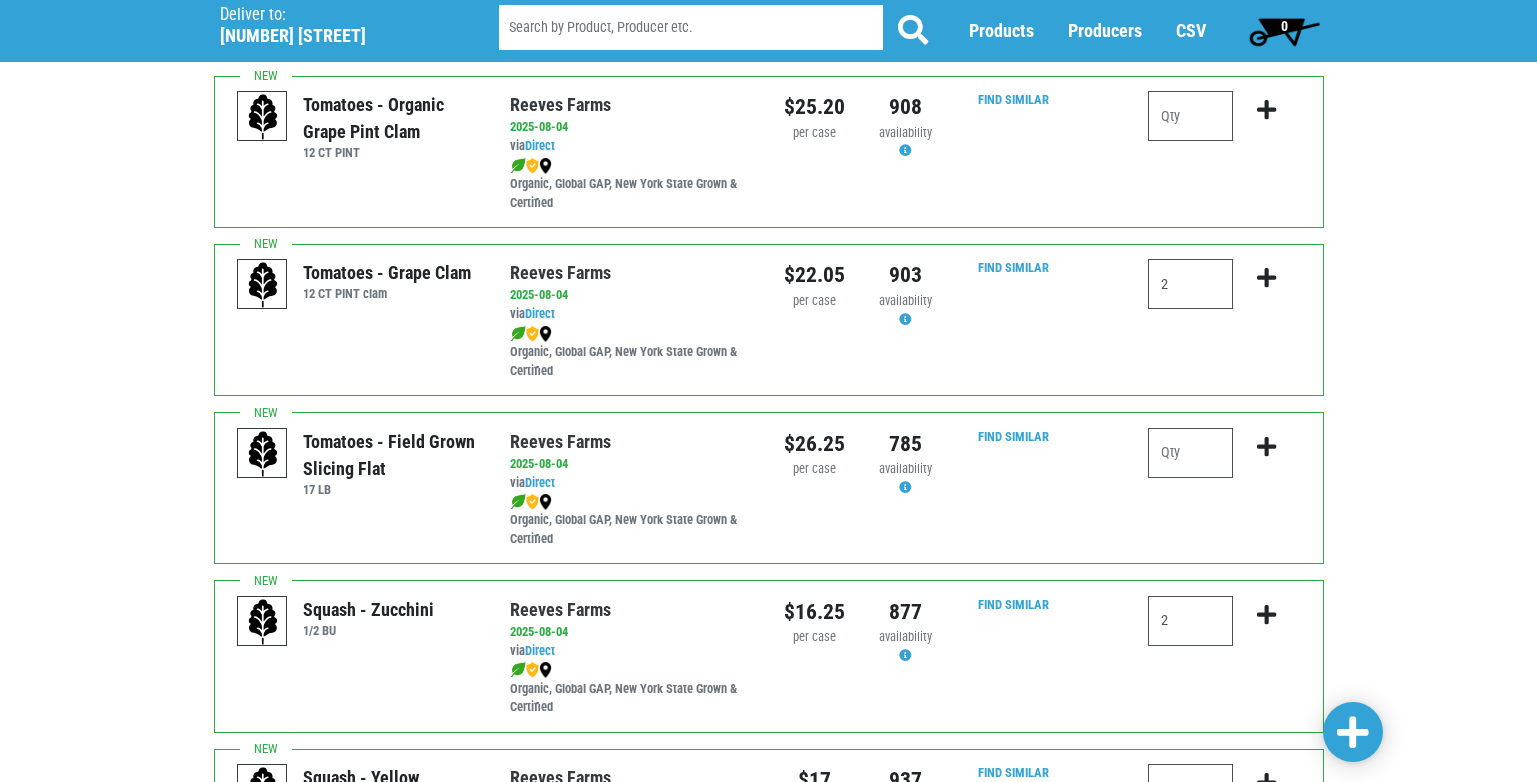 scroll, scrollTop: 1000, scrollLeft: 0, axis: vertical 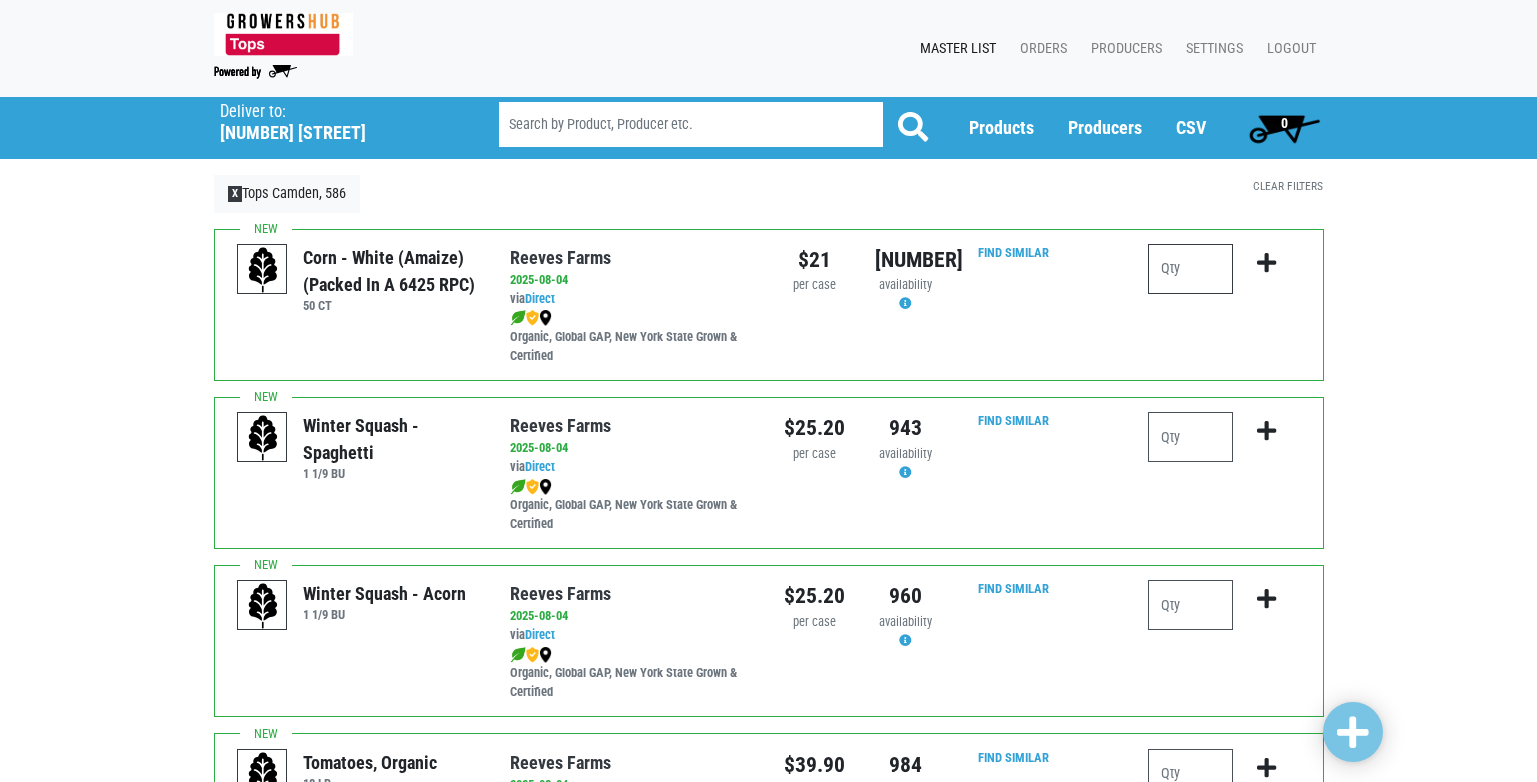 click at bounding box center [1190, 269] 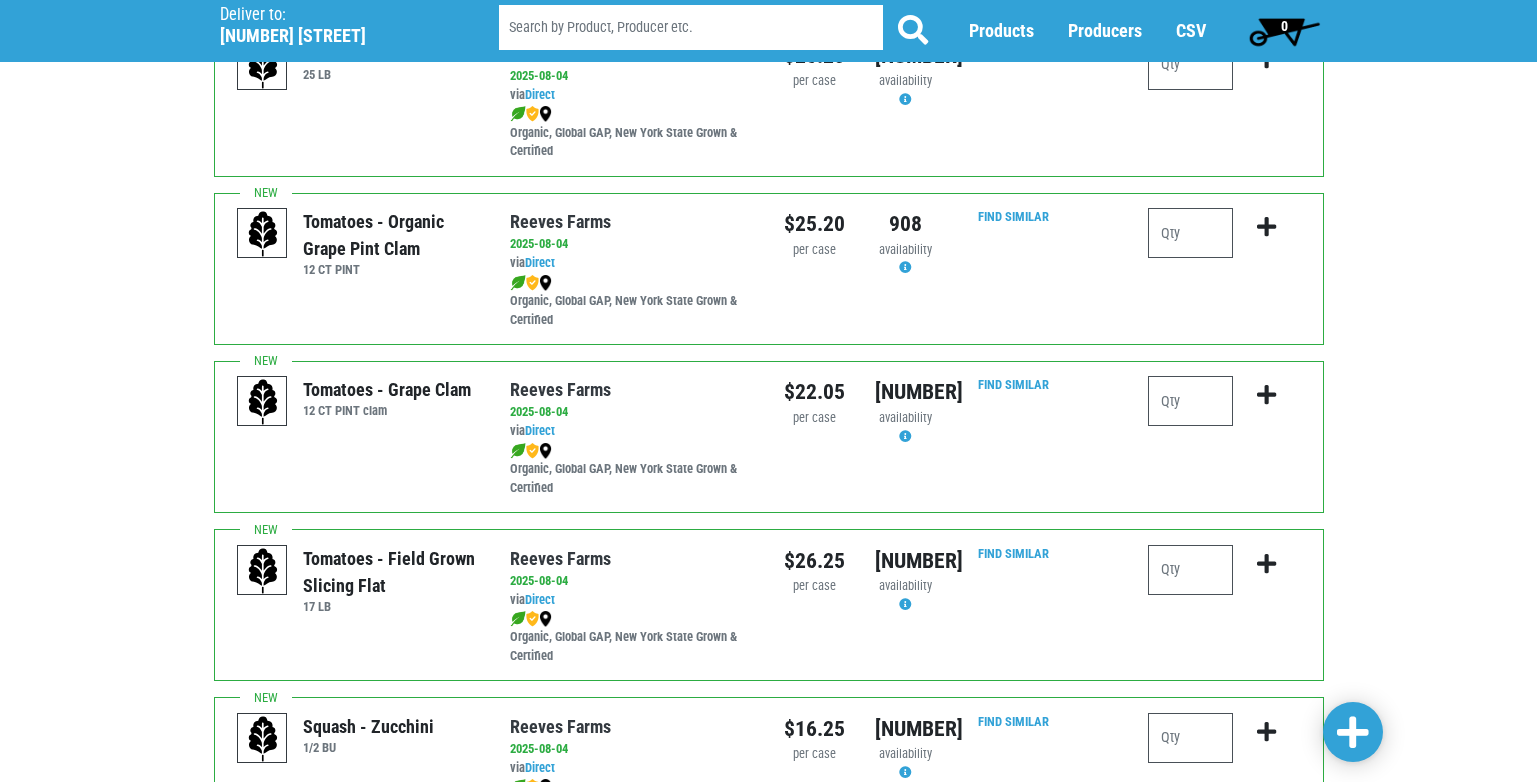 scroll, scrollTop: 900, scrollLeft: 0, axis: vertical 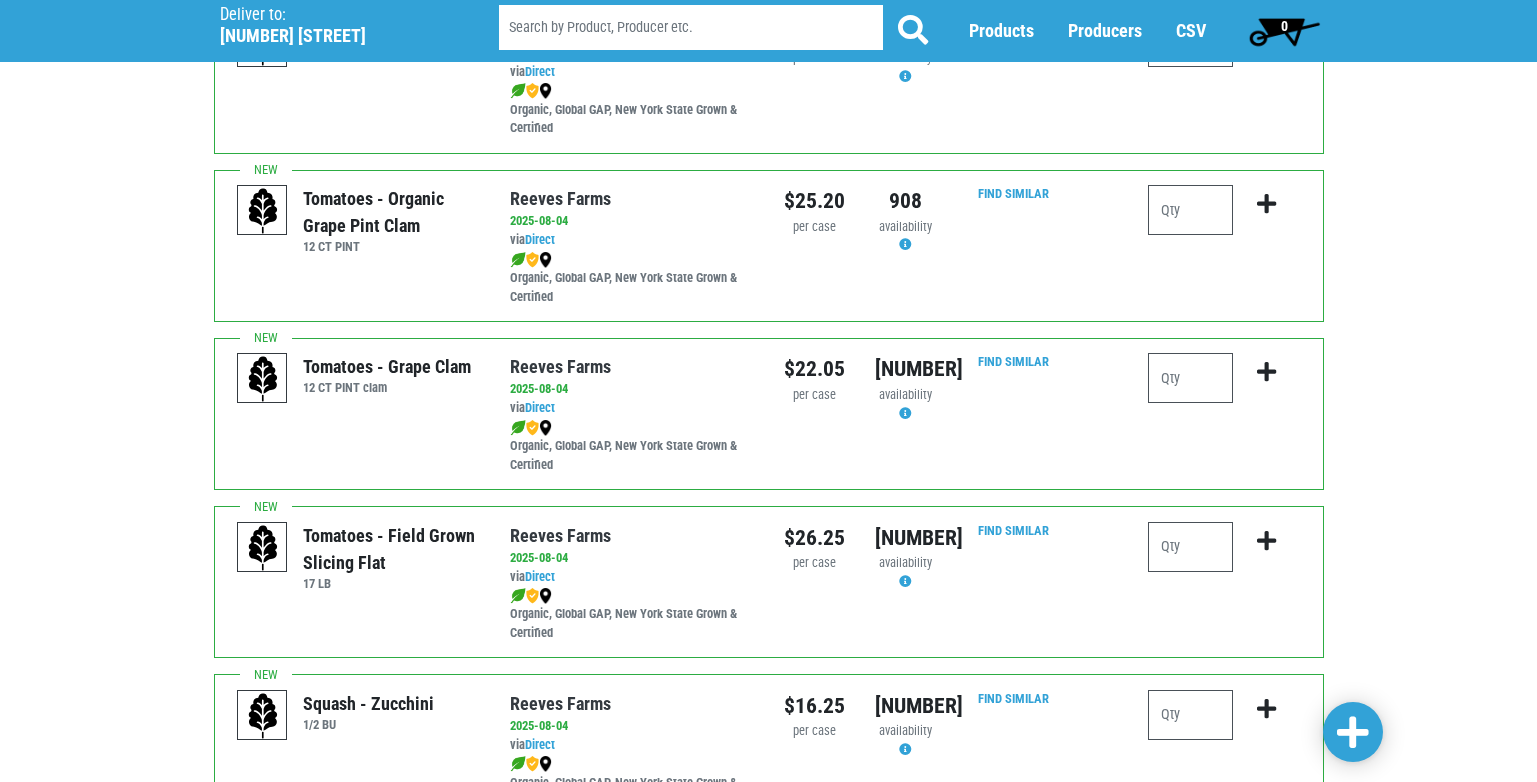 type on "3" 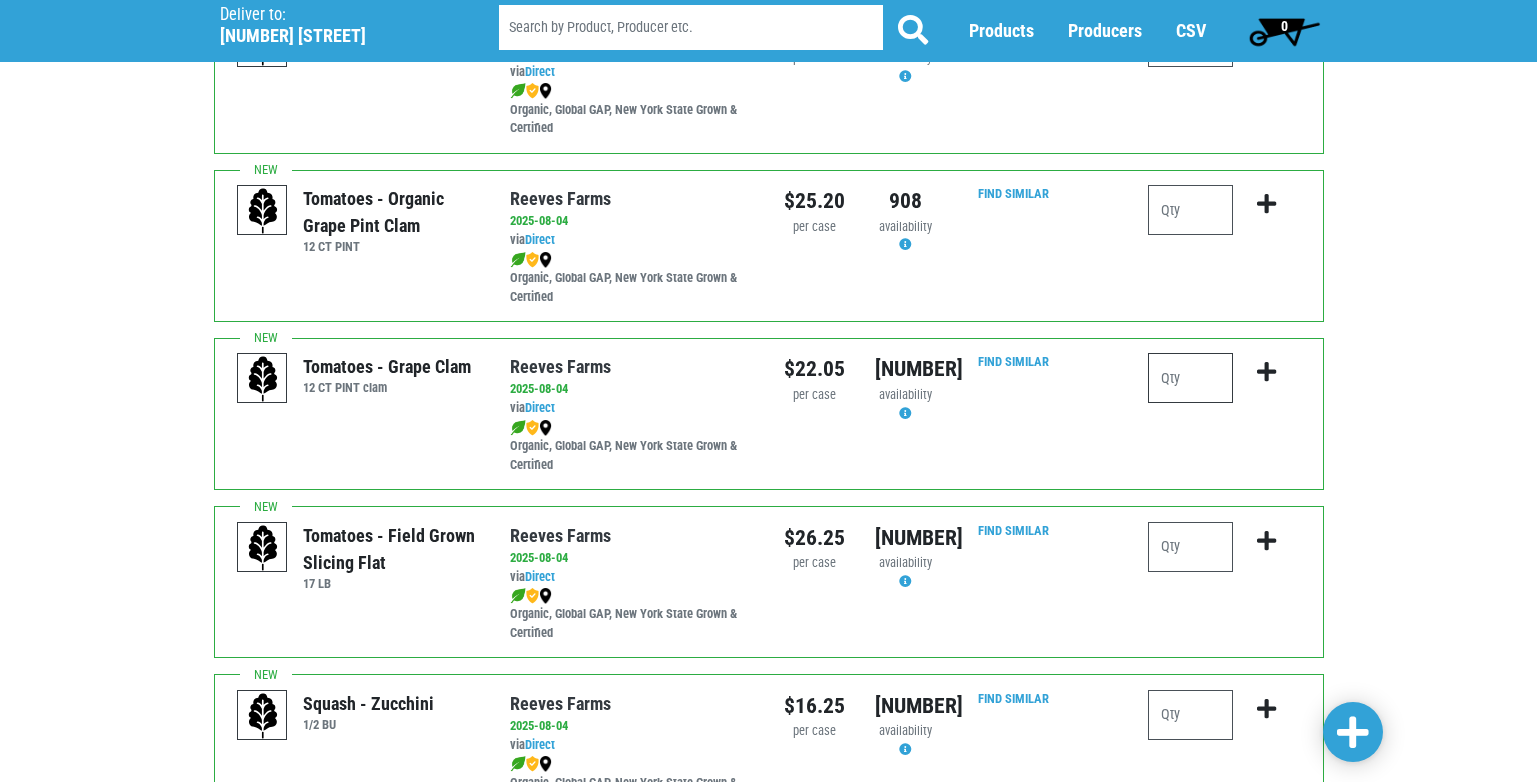 click at bounding box center [1190, 378] 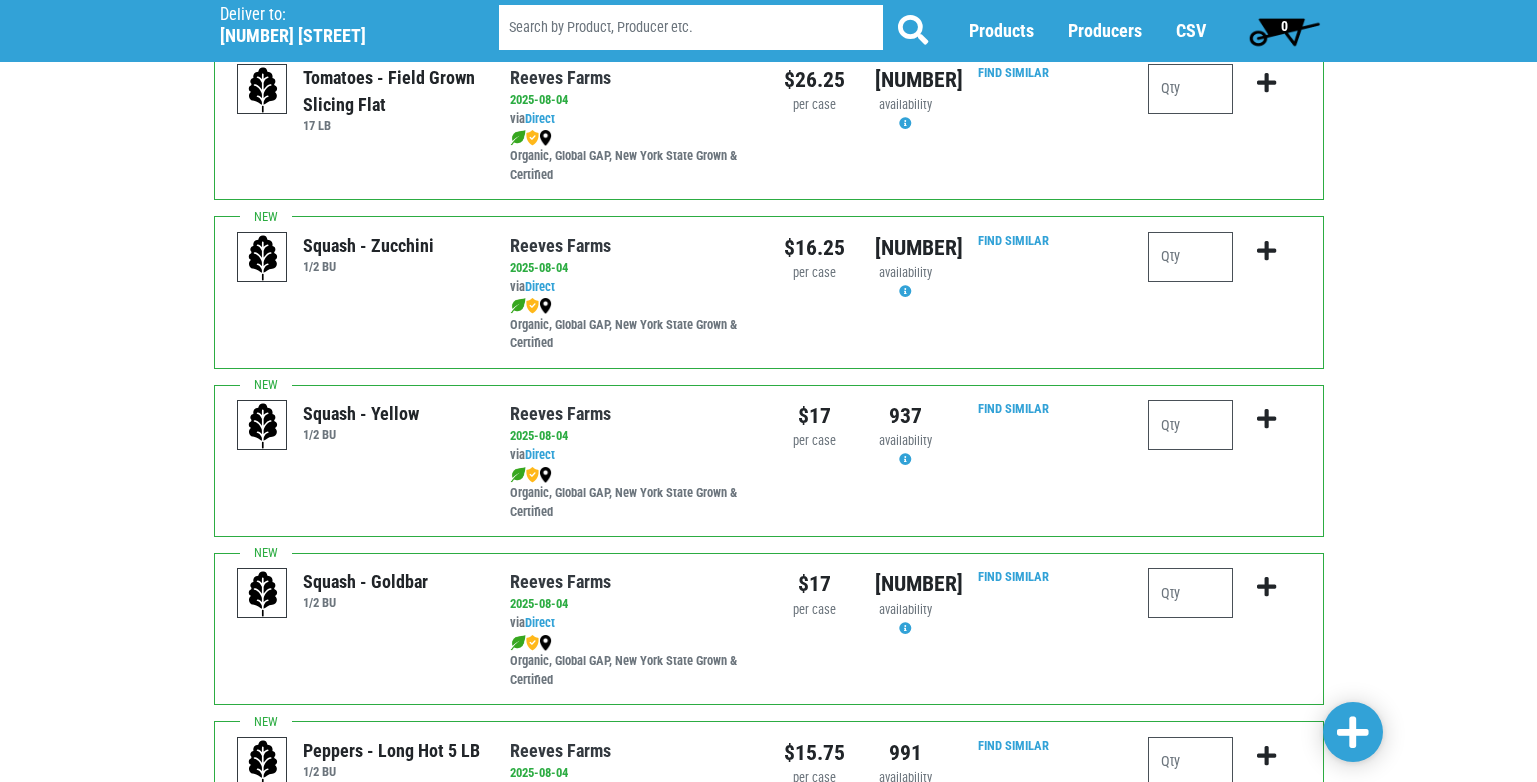 scroll, scrollTop: 1400, scrollLeft: 0, axis: vertical 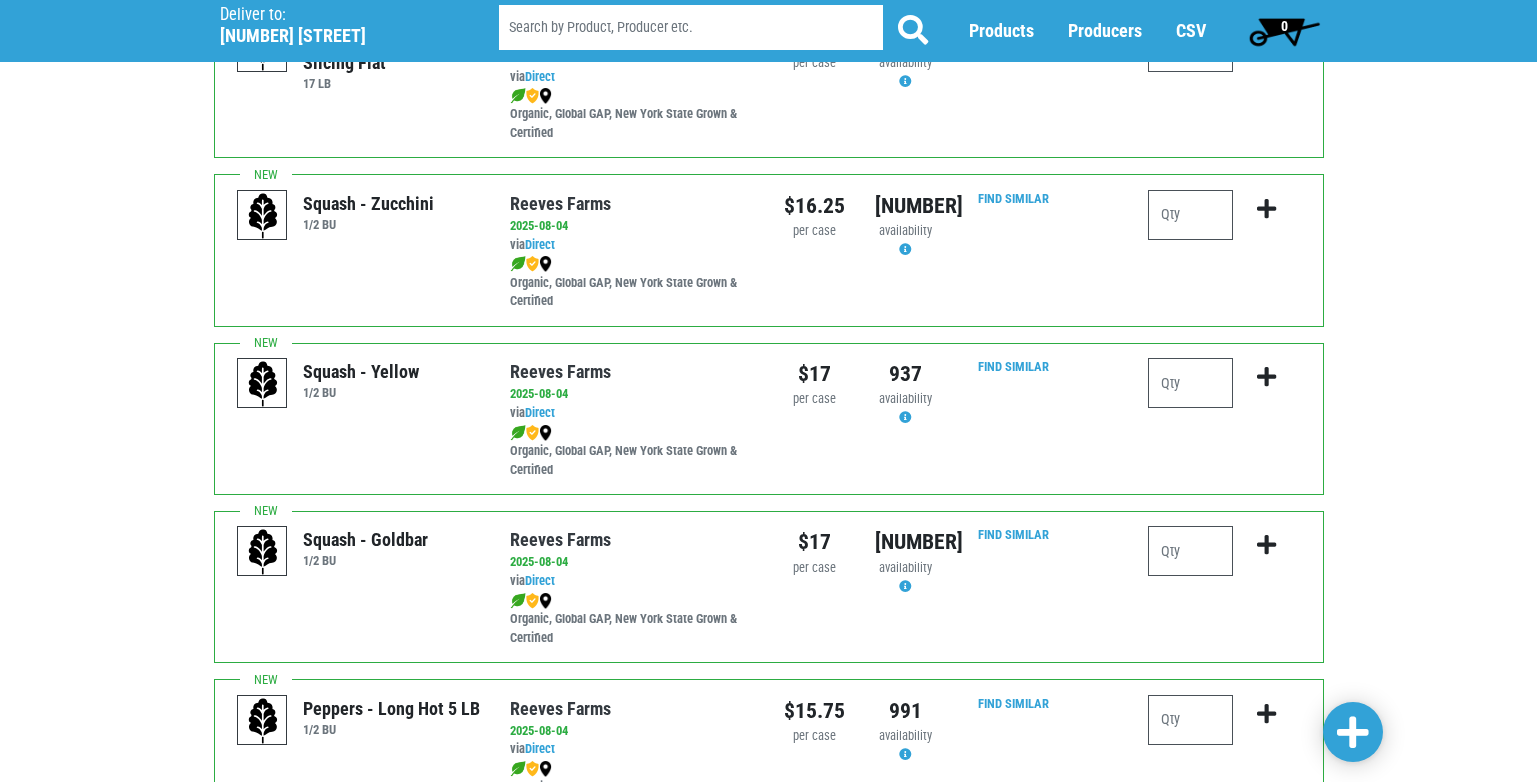 type on "2" 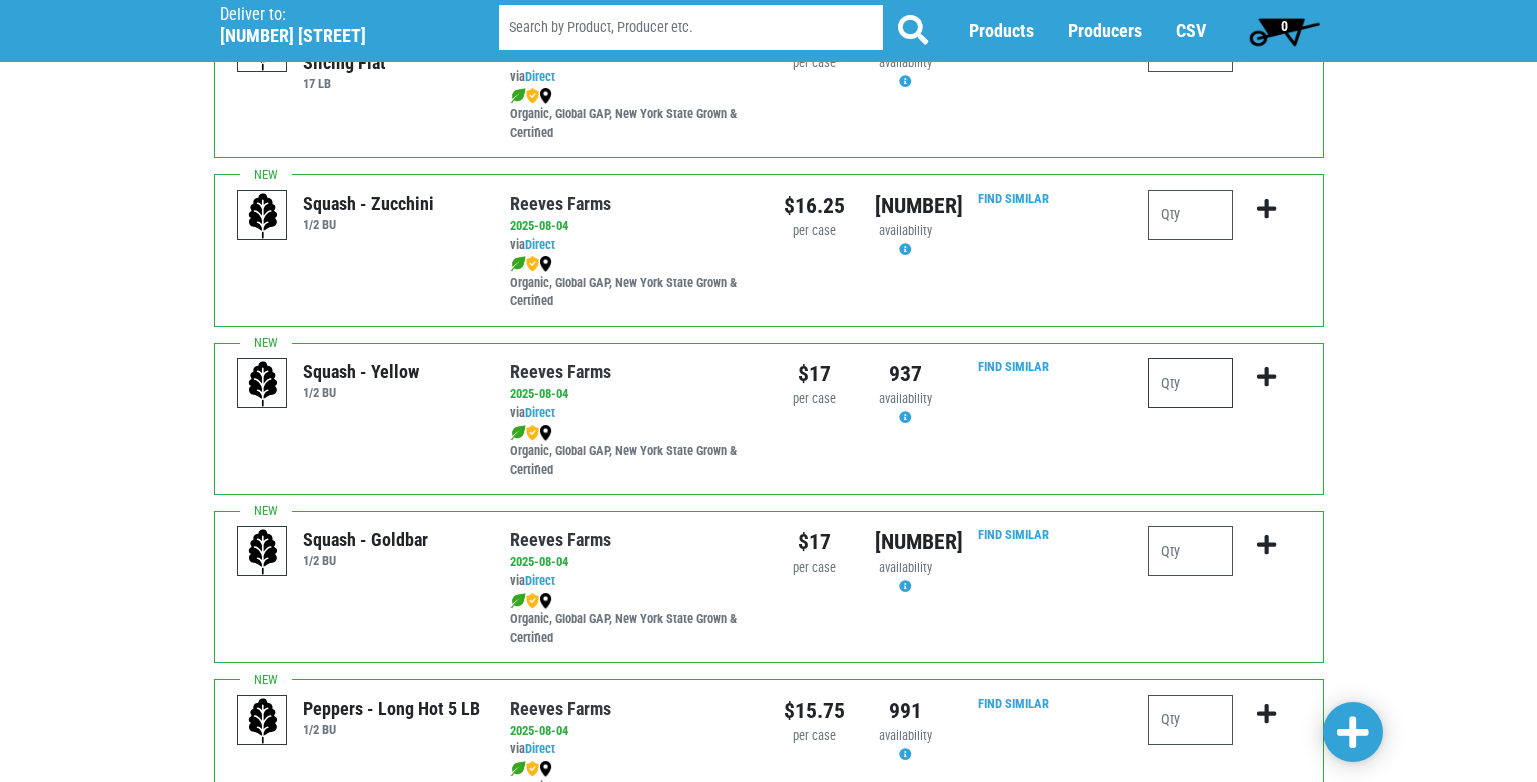 click at bounding box center [1190, 383] 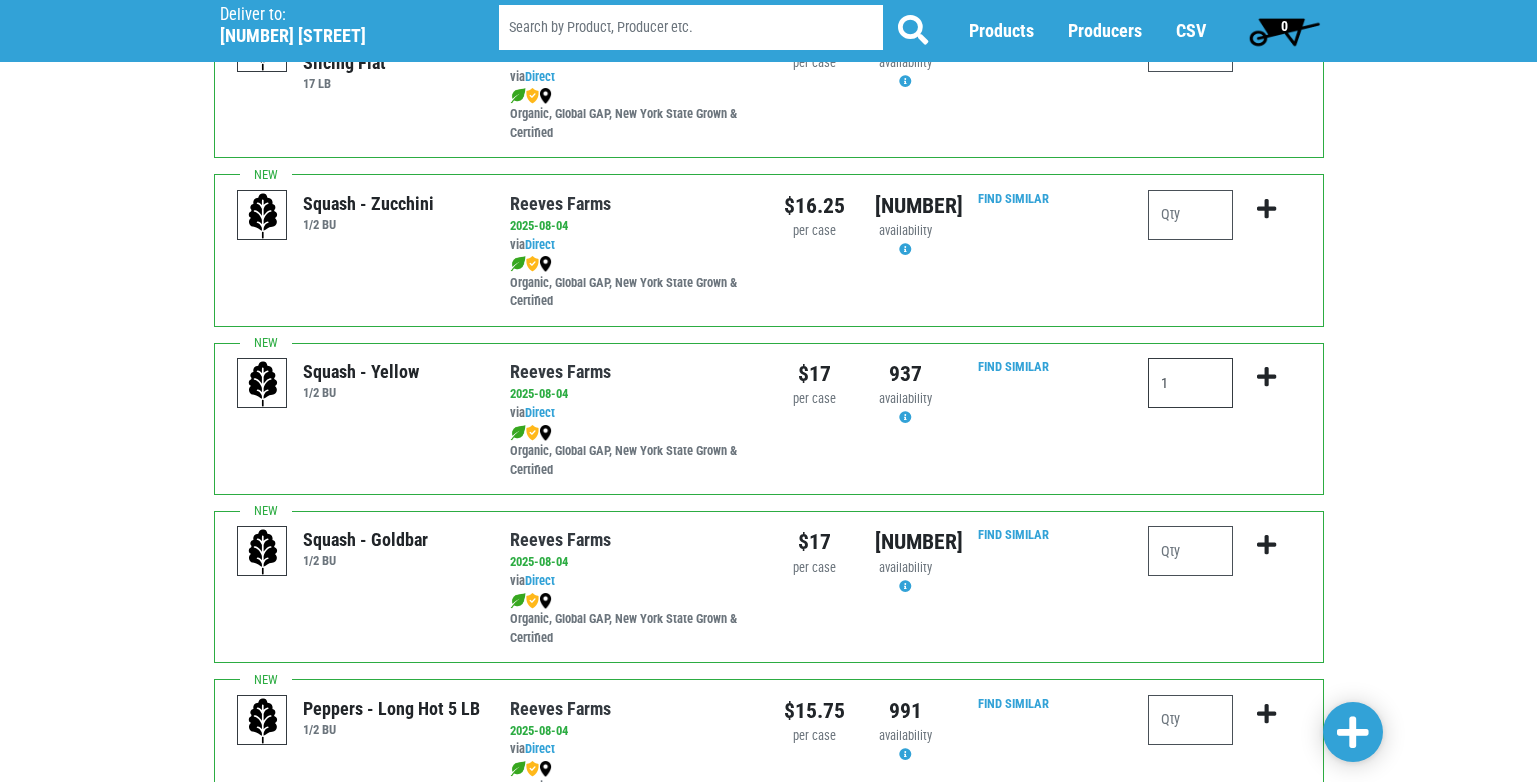 type on "1" 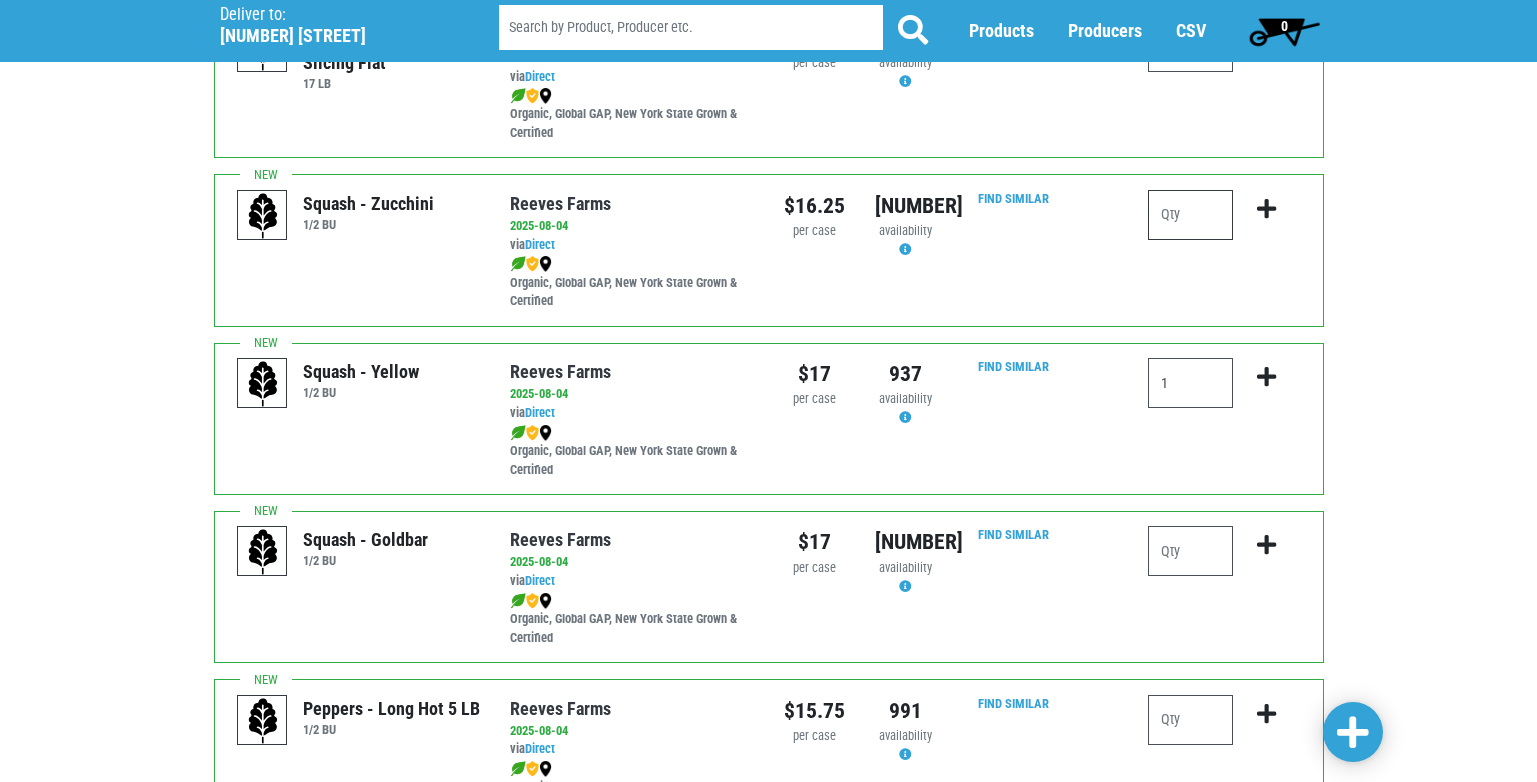 click at bounding box center [1190, 215] 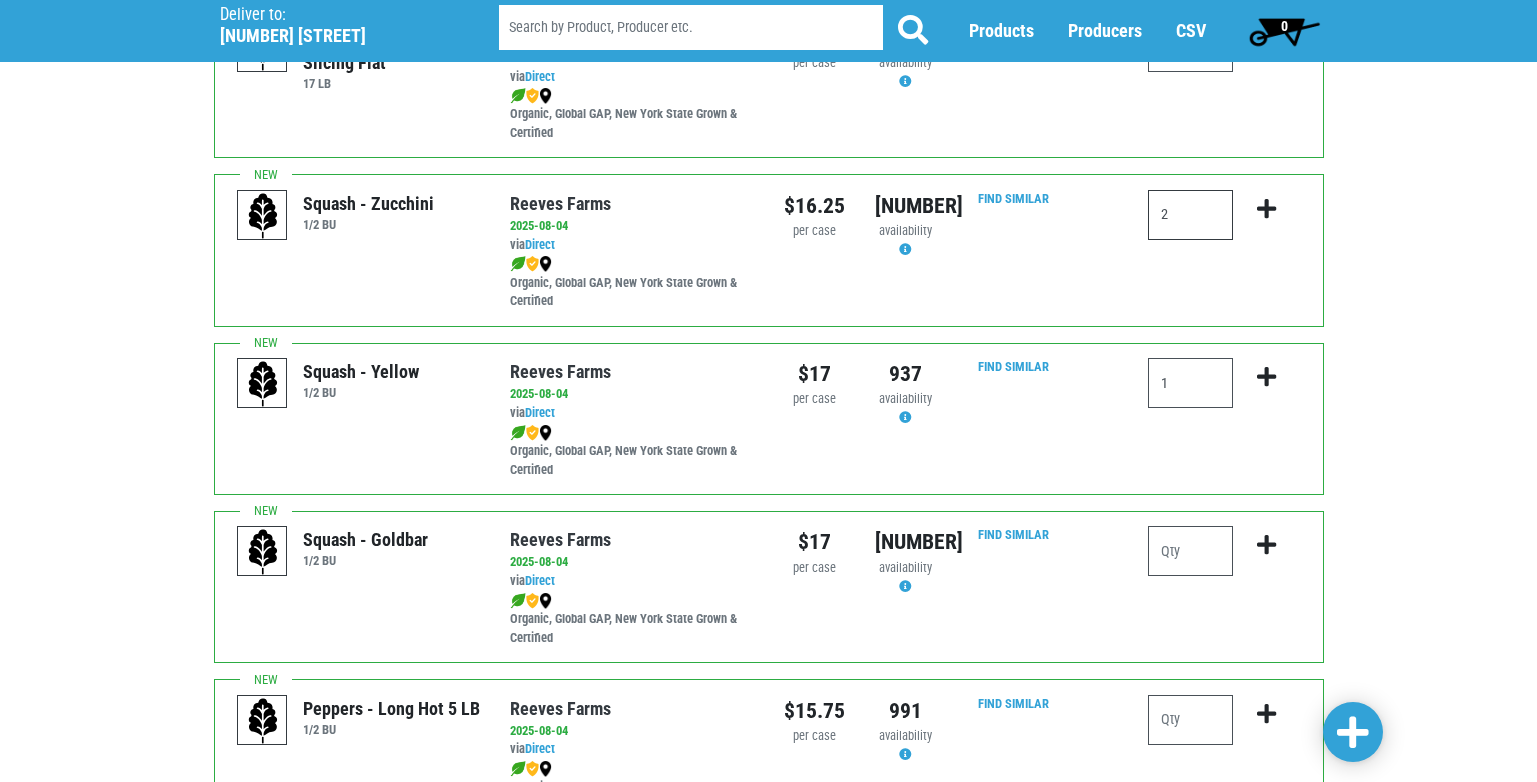 type on "2" 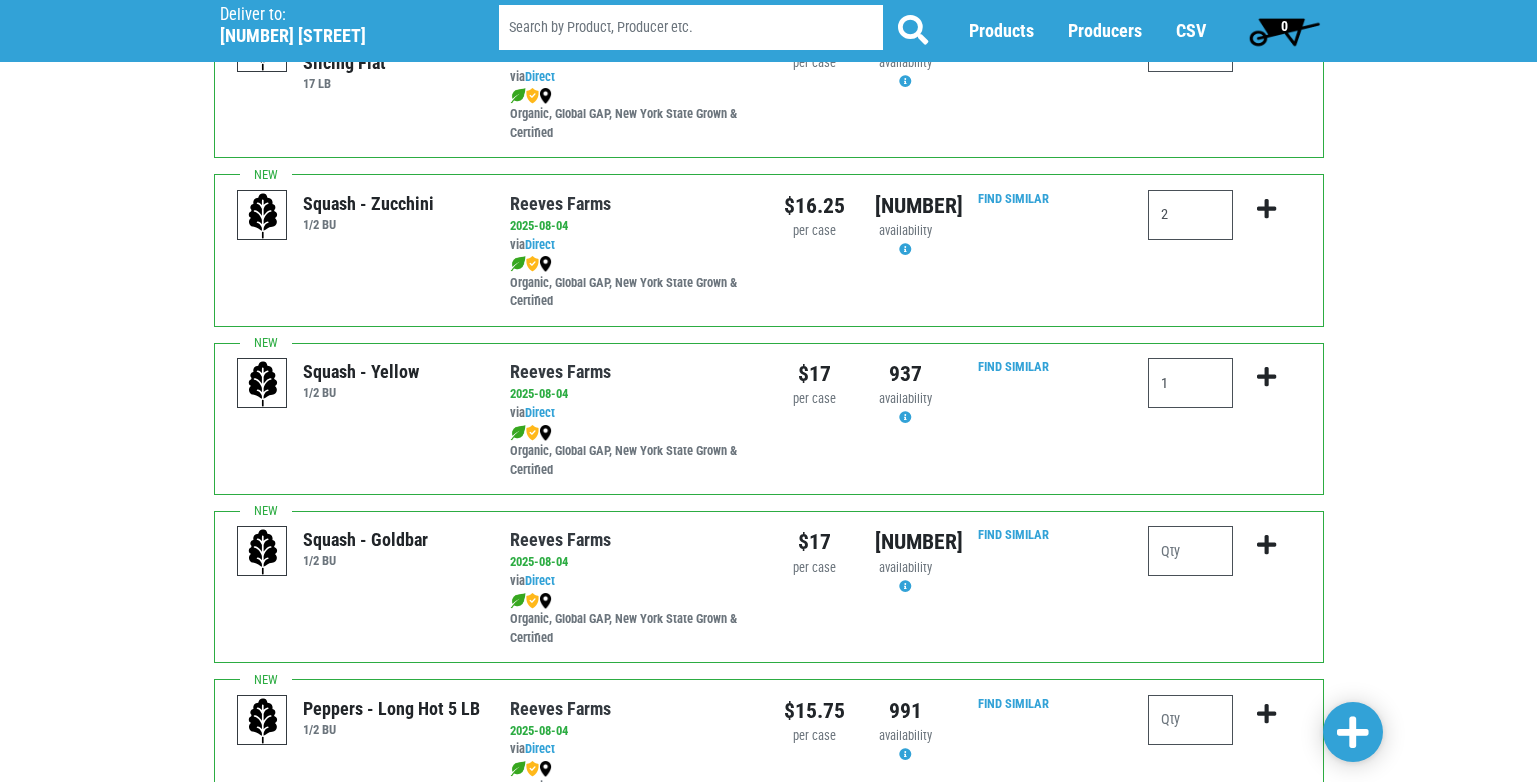 click on "Find Similar" at bounding box center [1042, 418] 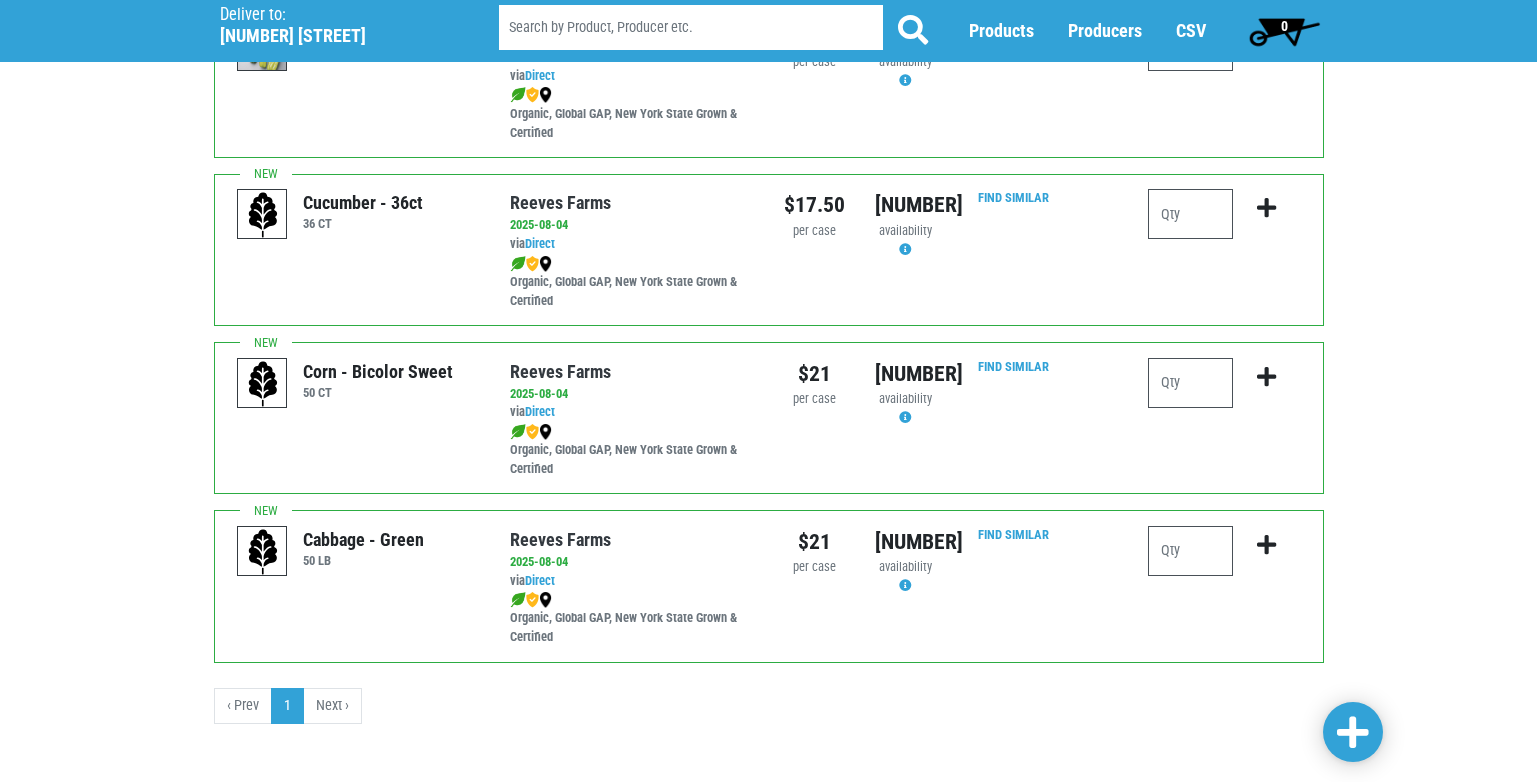 scroll, scrollTop: 2418, scrollLeft: 0, axis: vertical 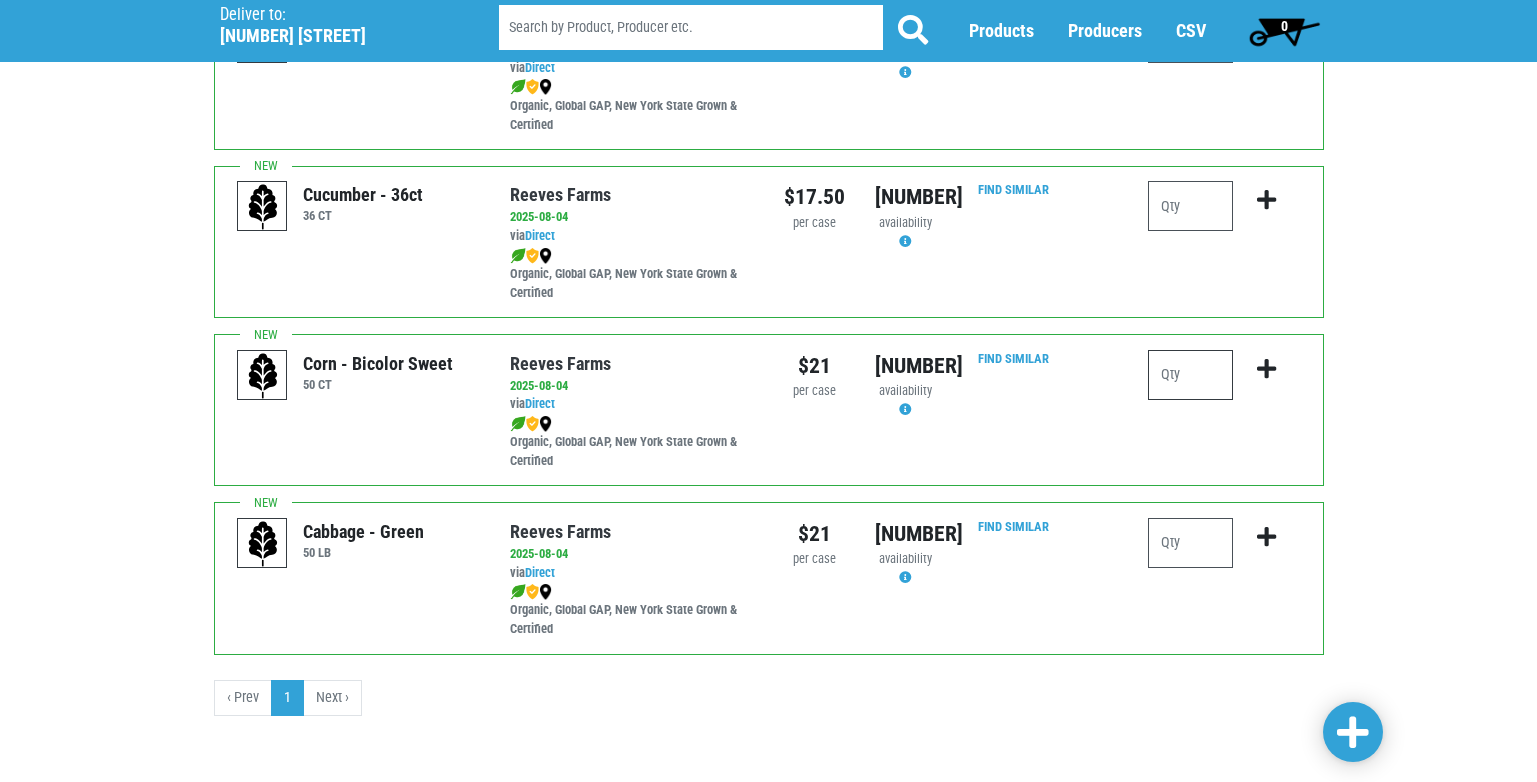 click at bounding box center (1190, 375) 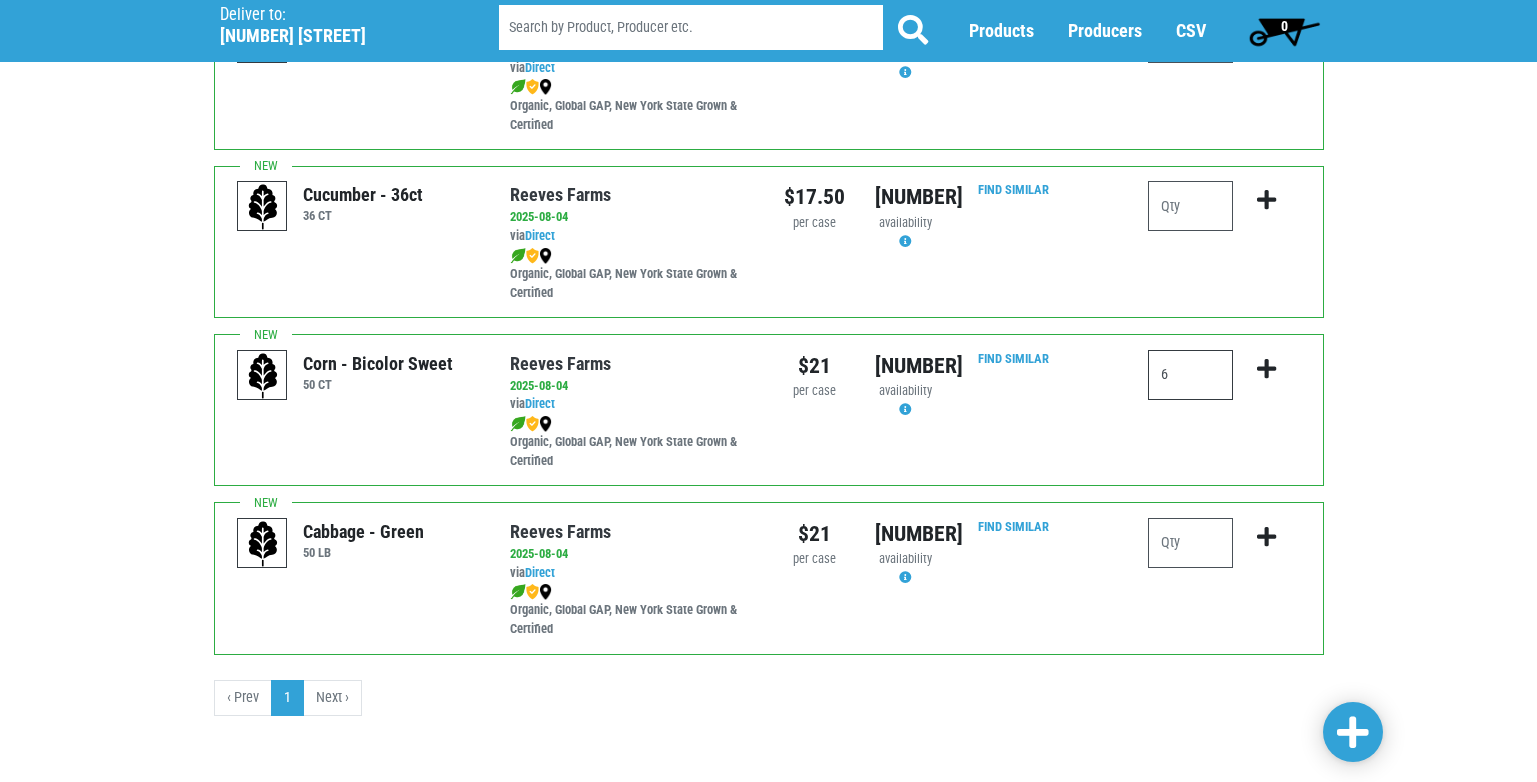 type on "6" 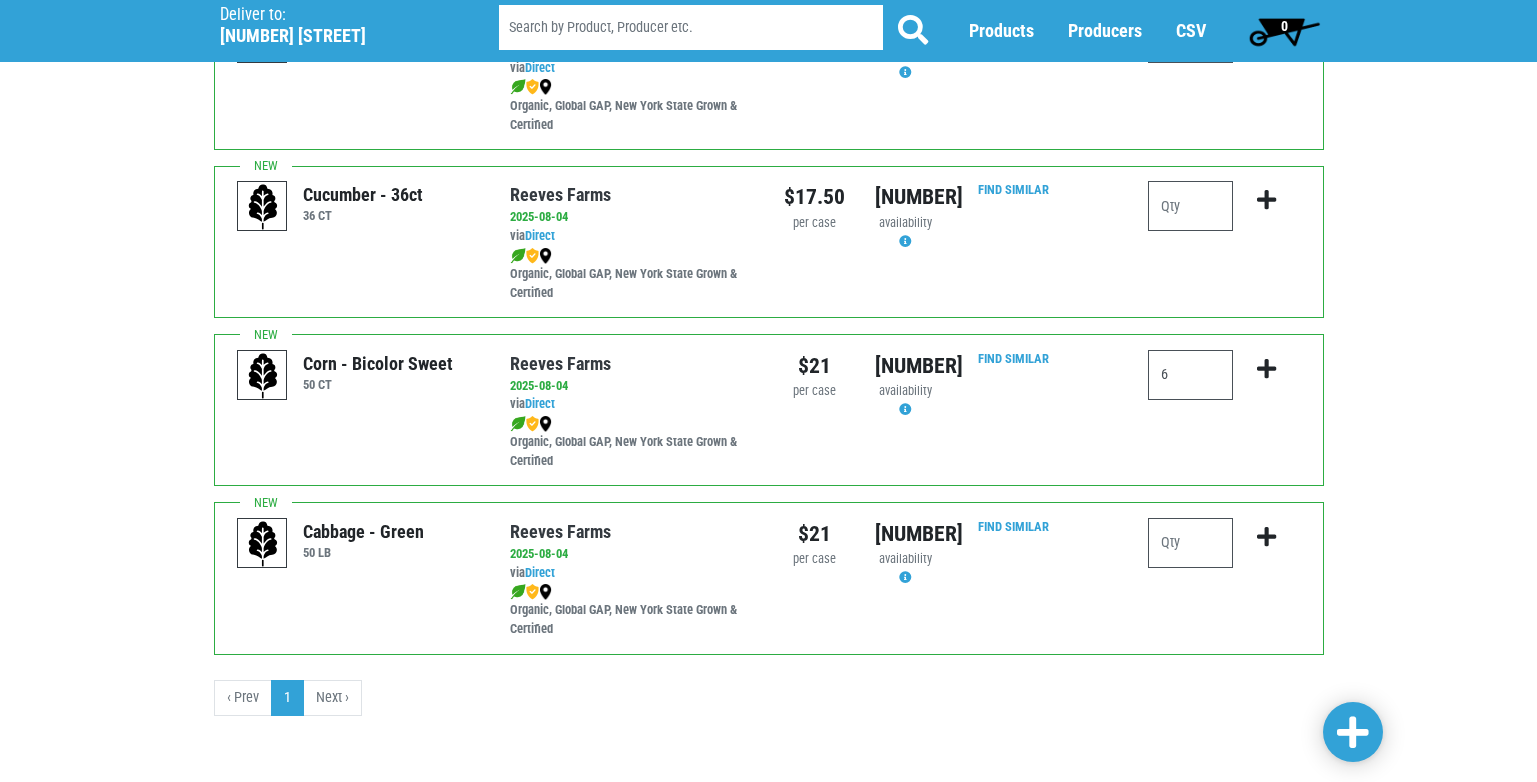 click at bounding box center (1266, 383) 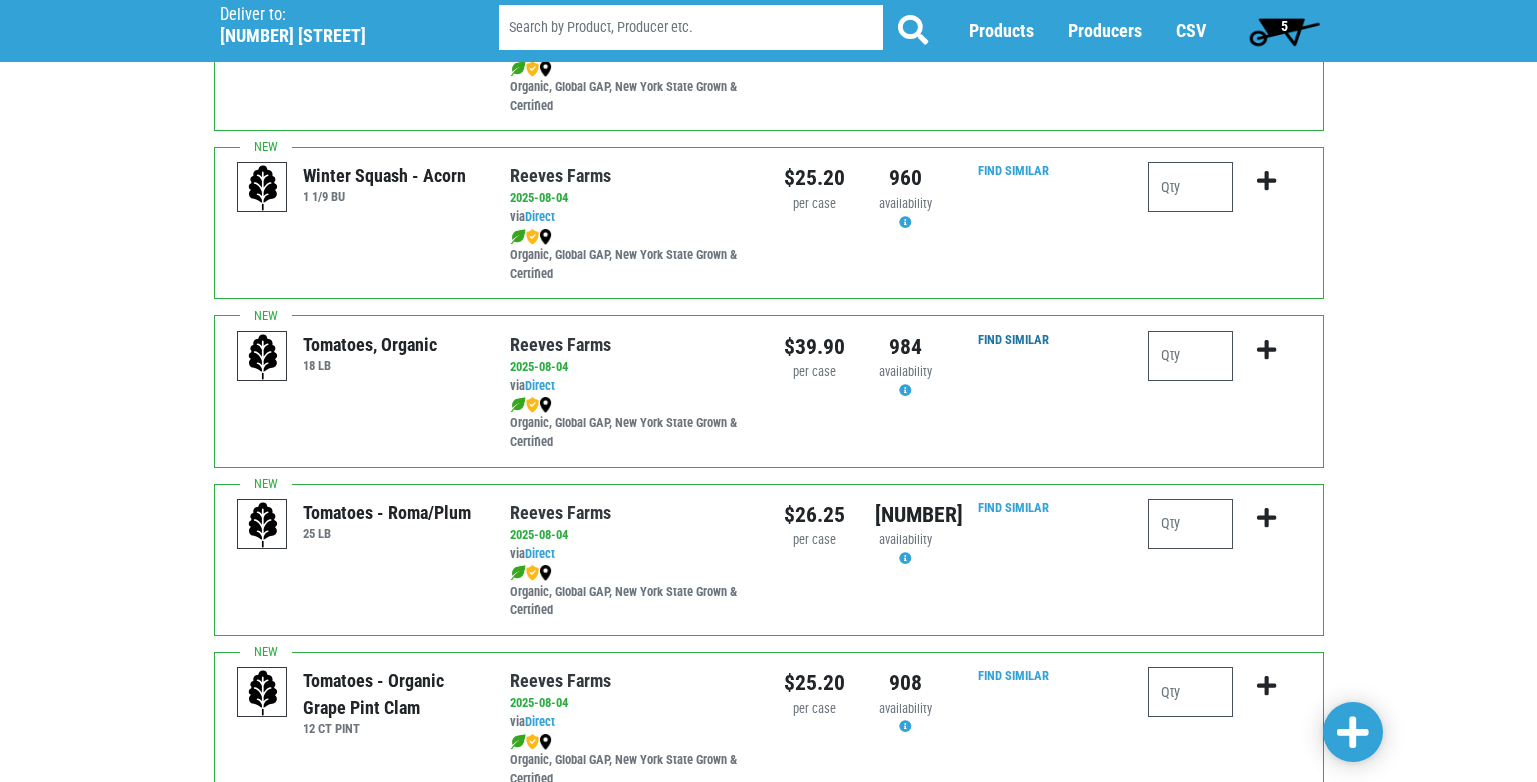 scroll, scrollTop: 0, scrollLeft: 0, axis: both 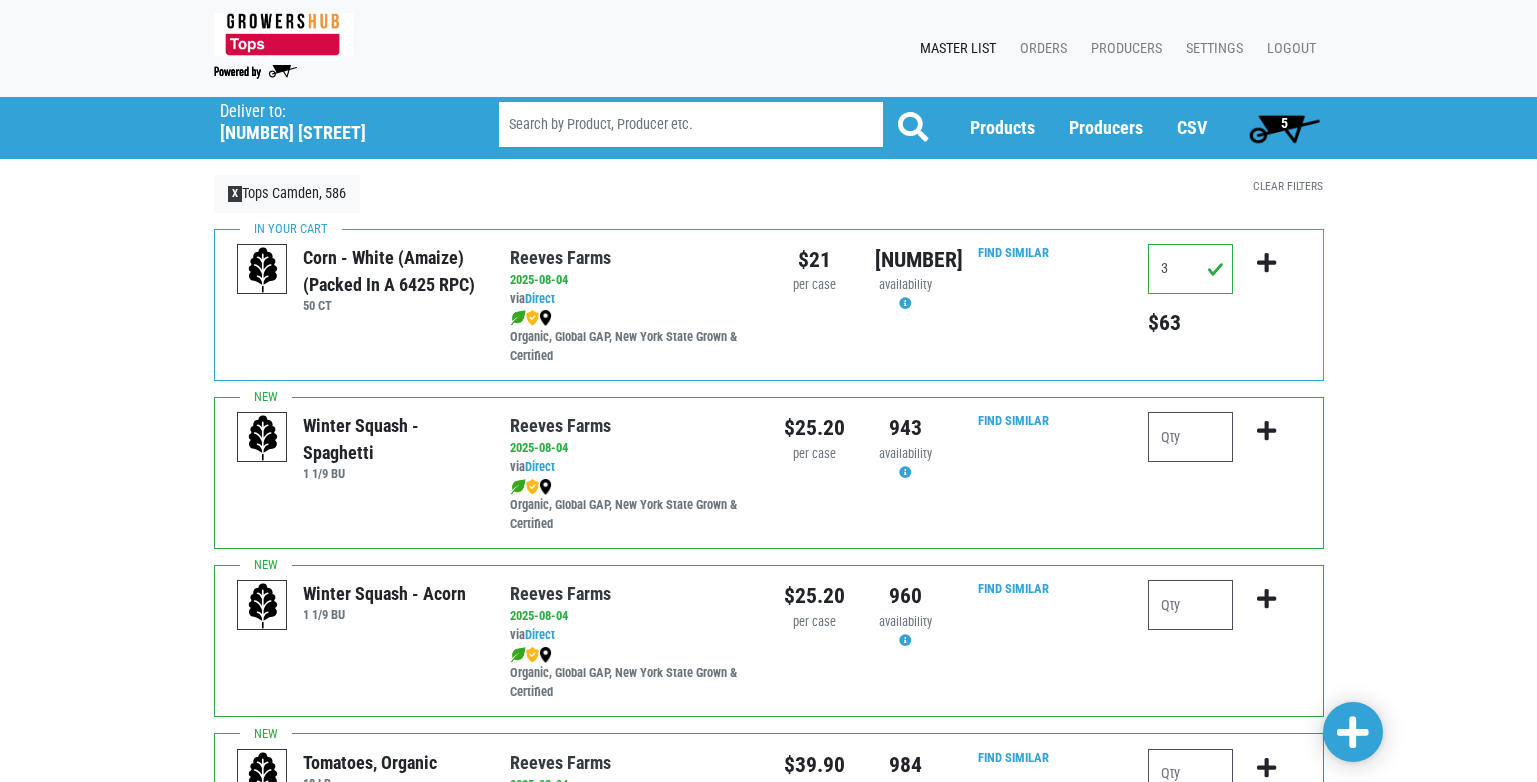 click on "5" at bounding box center (1284, 123) 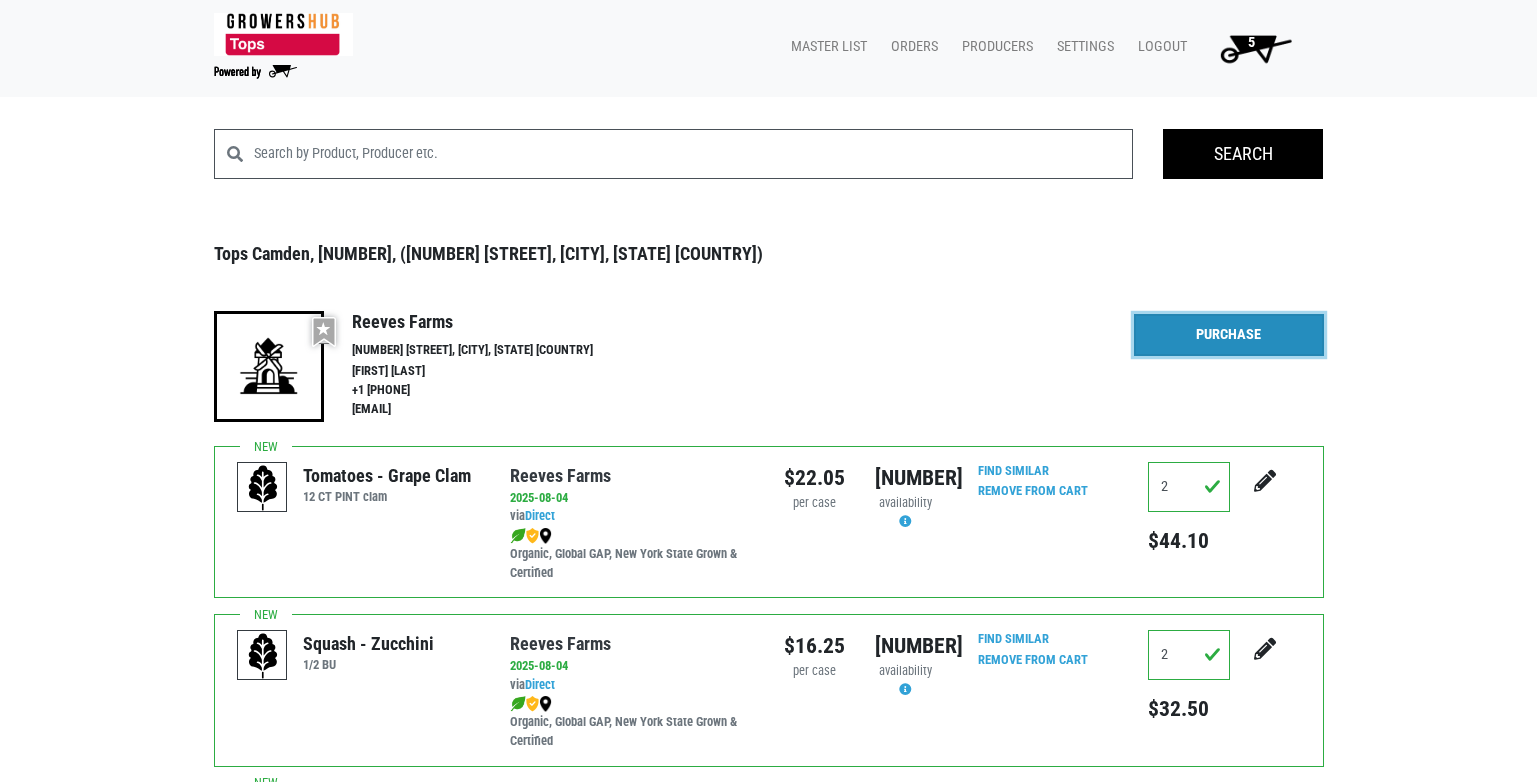 click on "Purchase" at bounding box center [1229, 335] 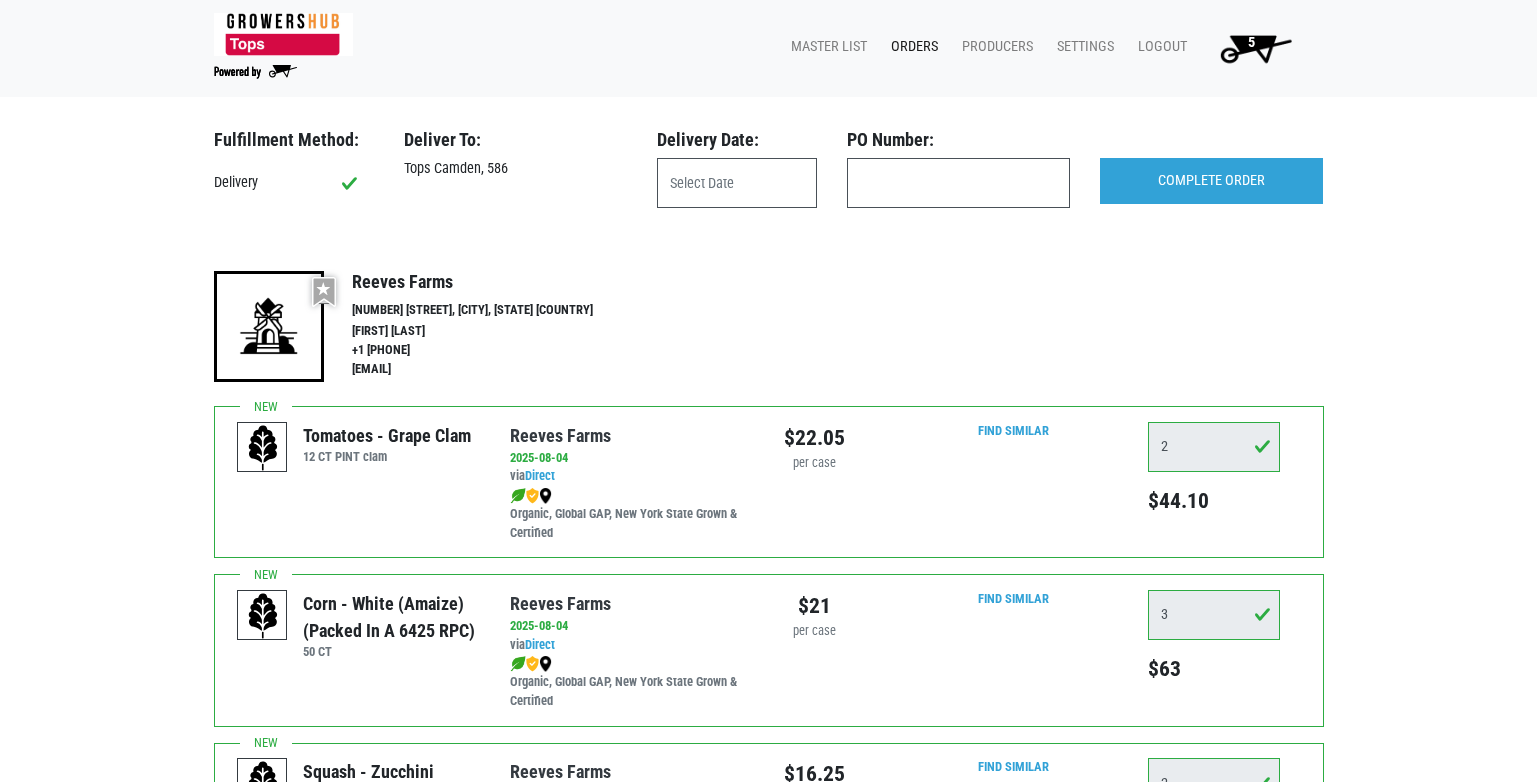 drag, startPoint x: 700, startPoint y: 145, endPoint x: 712, endPoint y: 191, distance: 47.539455 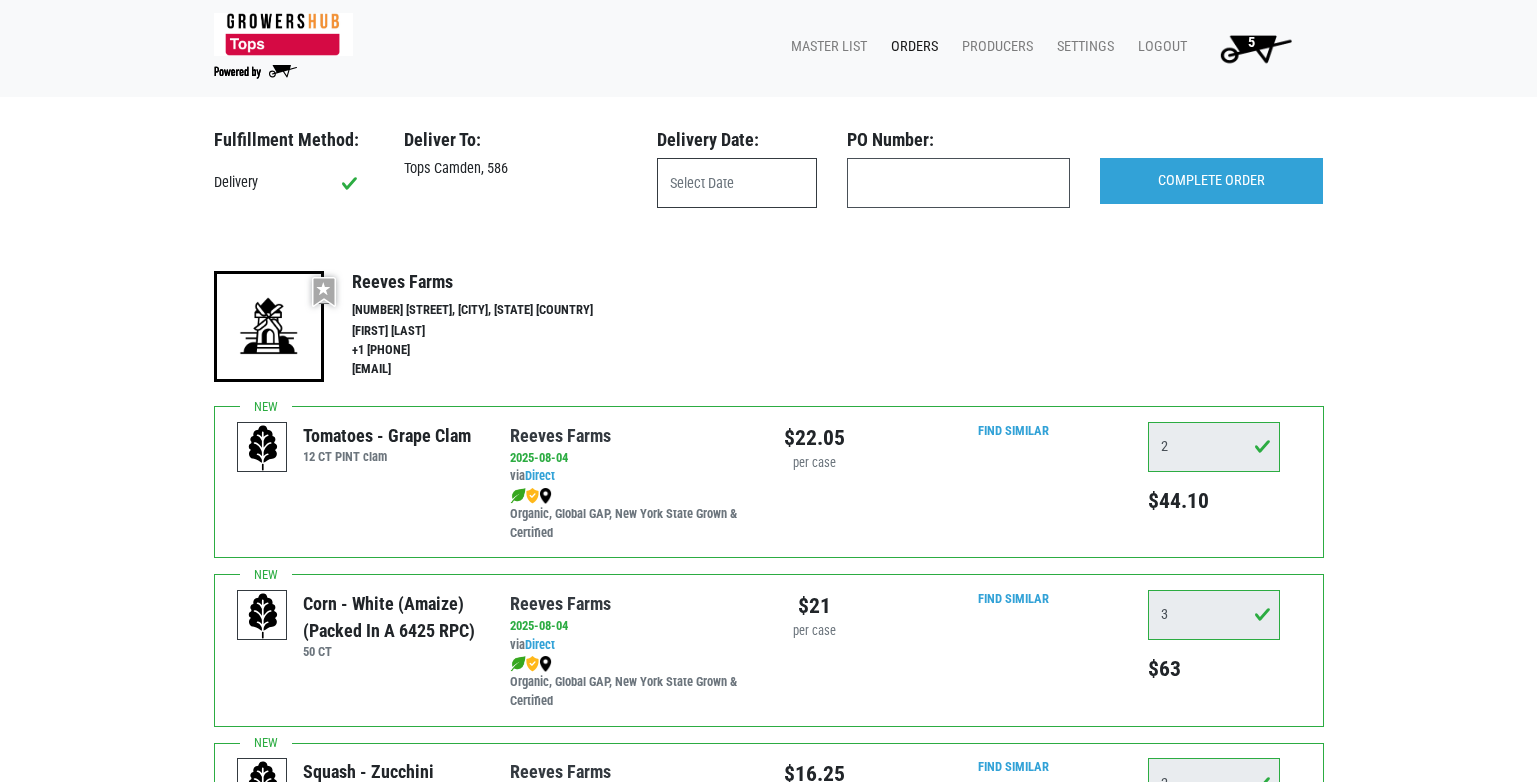 click at bounding box center [737, 183] 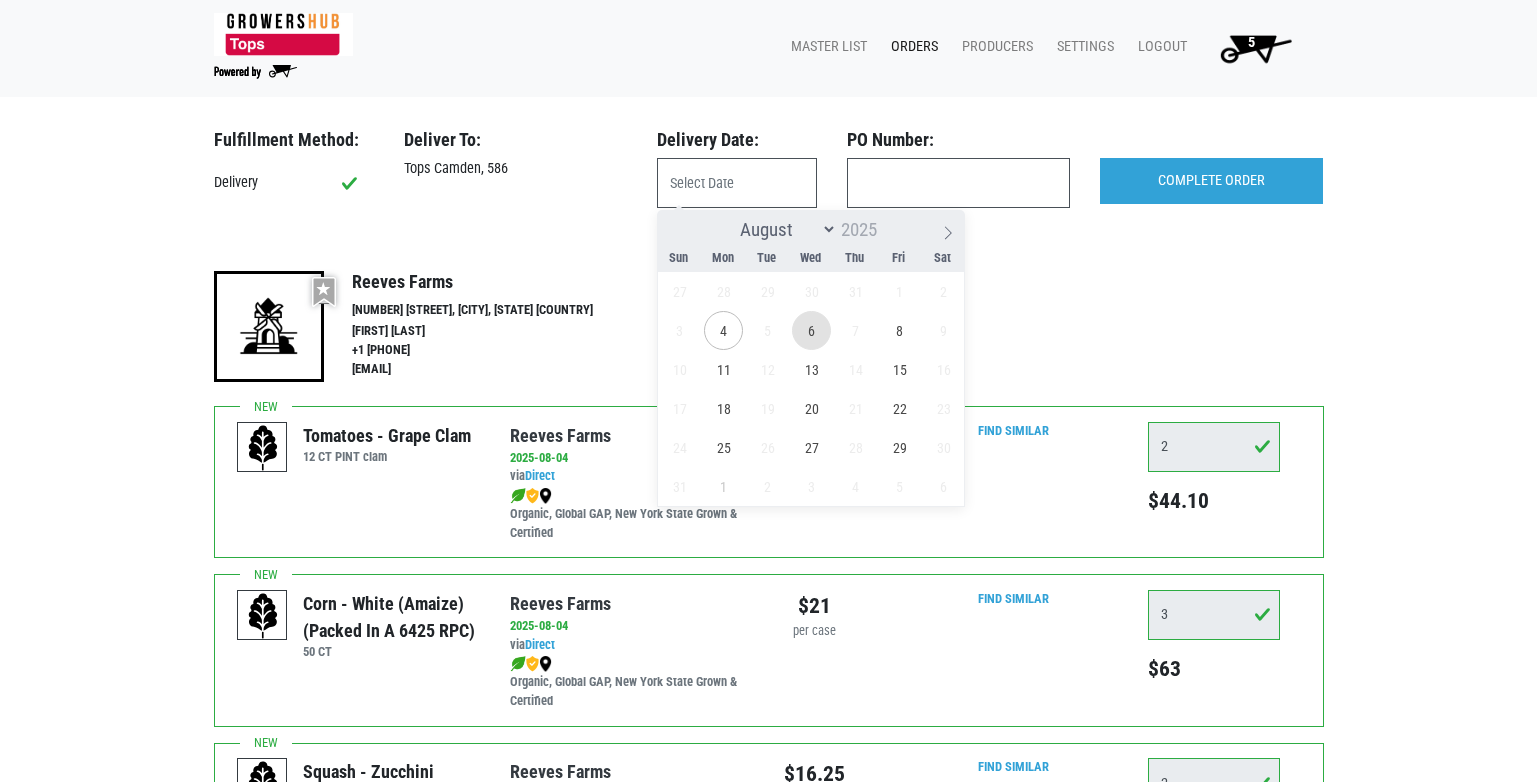 click on "6" at bounding box center (811, 330) 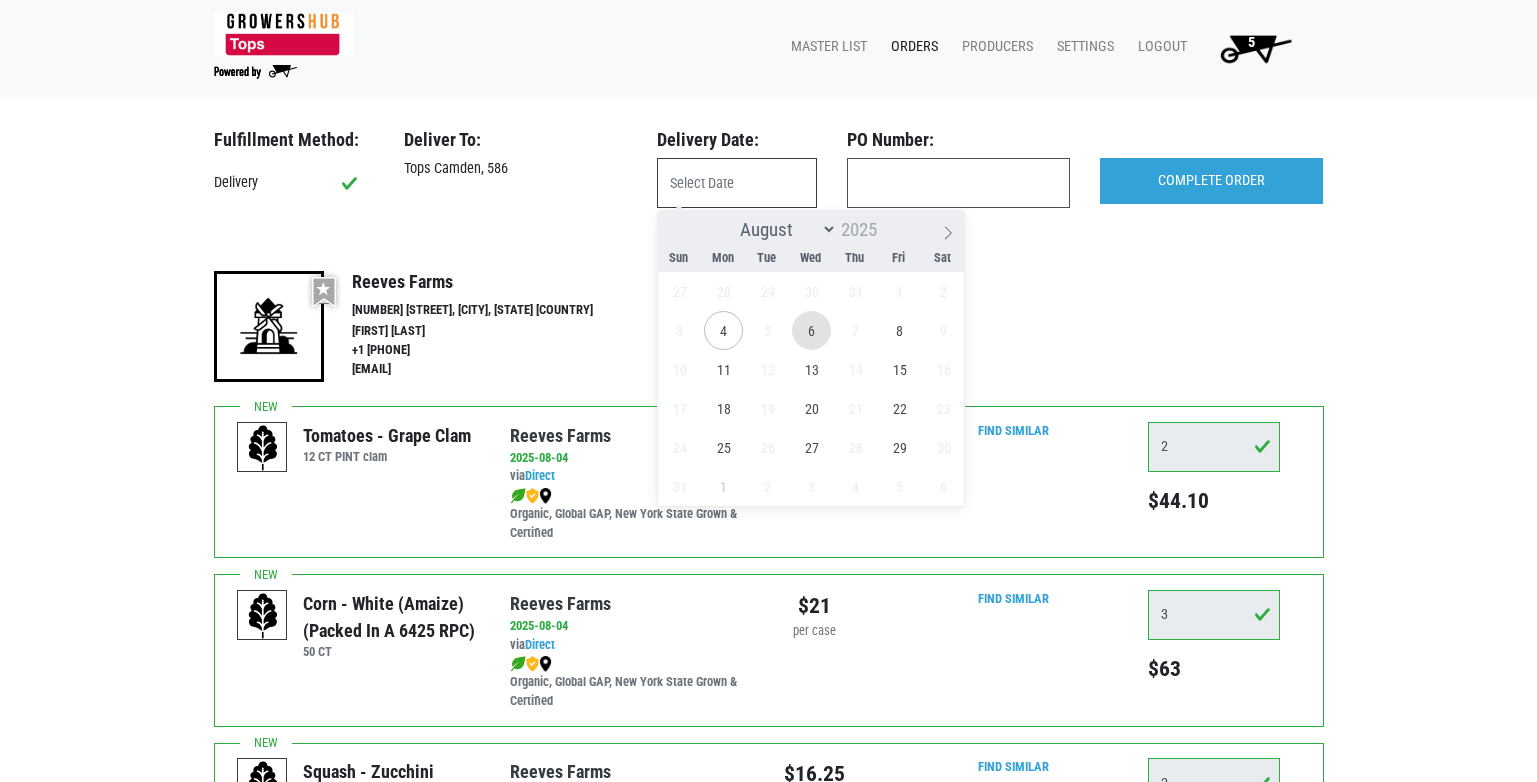 type on "[DATE]" 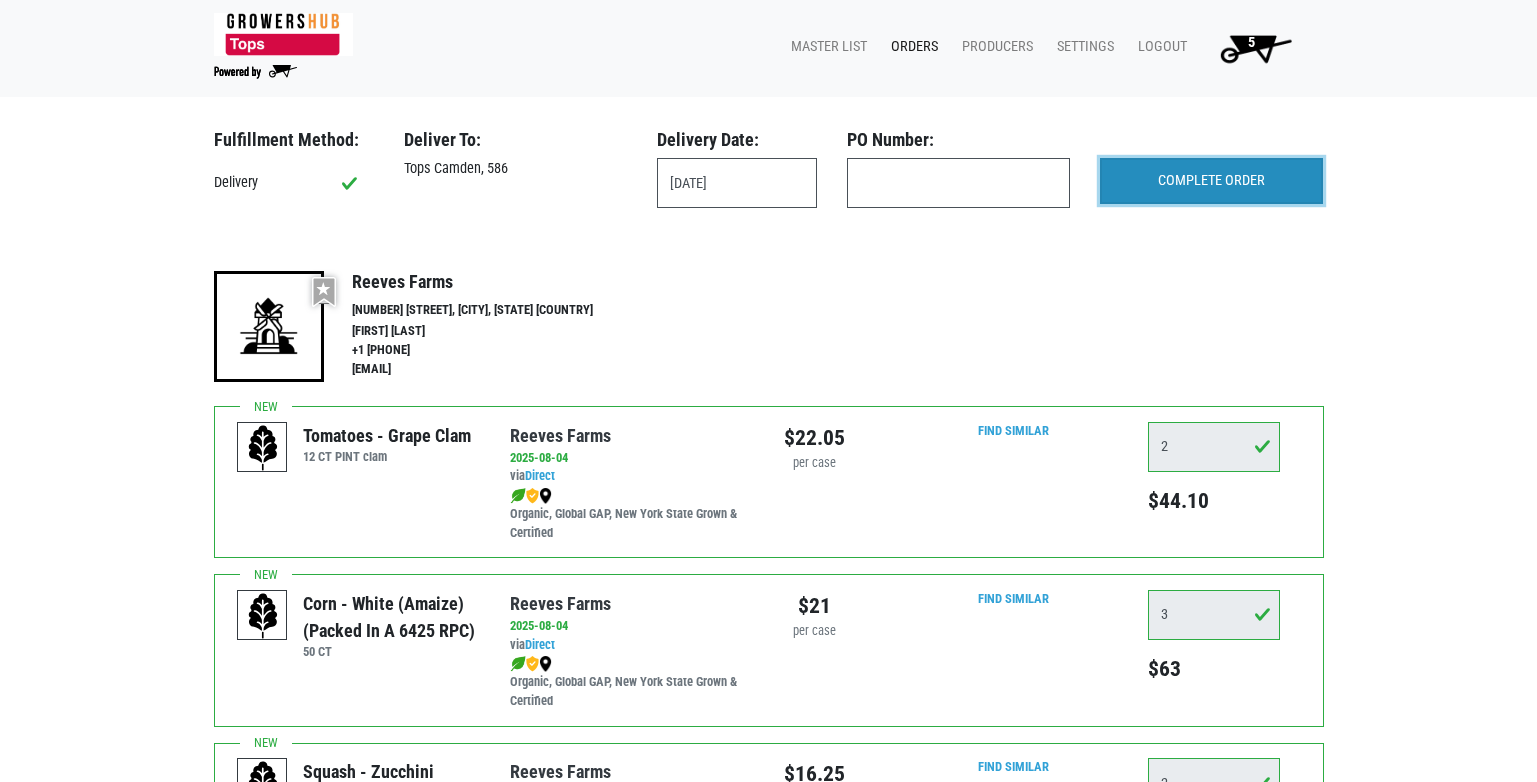 click on "COMPLETE ORDER" at bounding box center (1211, 181) 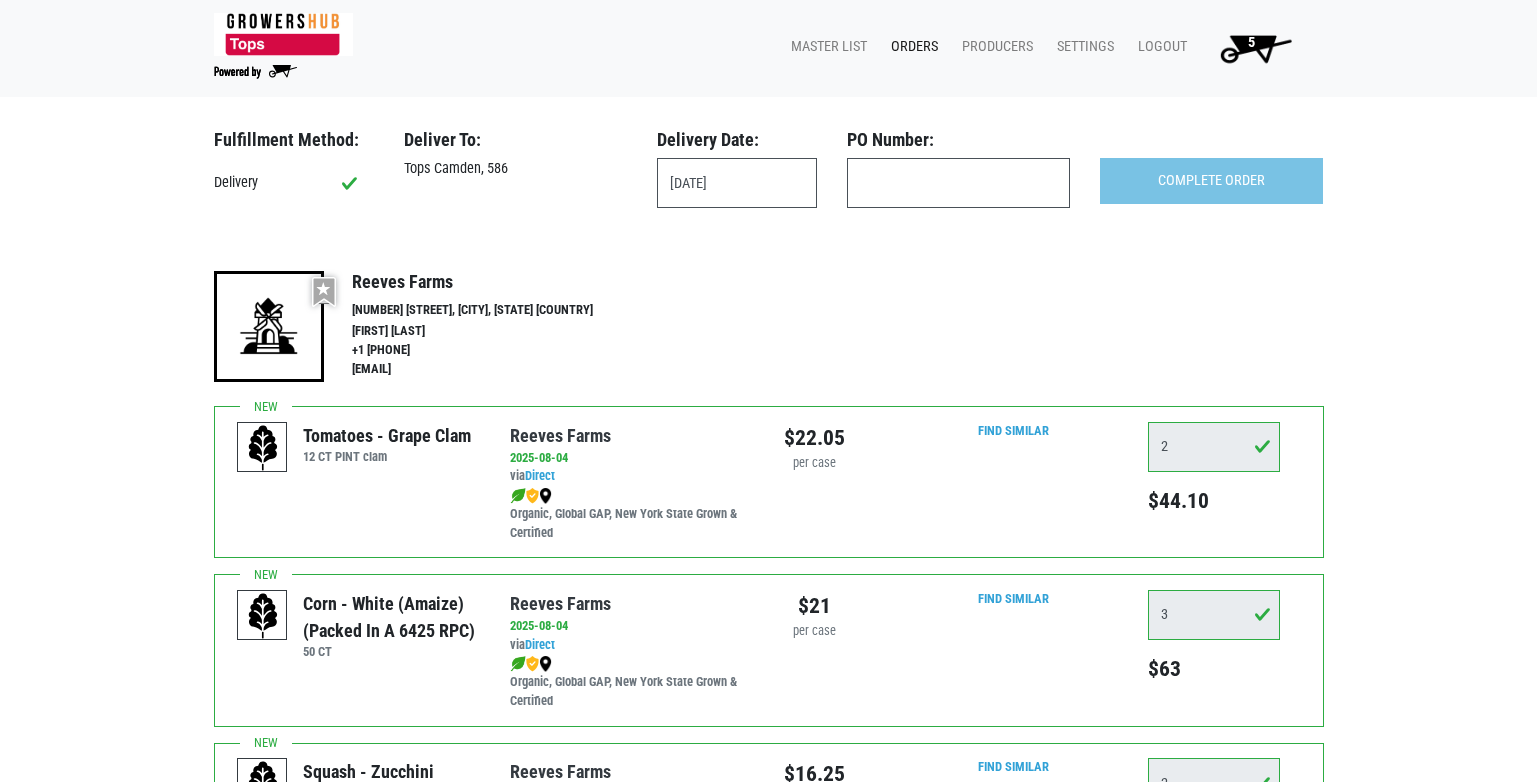 click on "Orders" at bounding box center (910, 47) 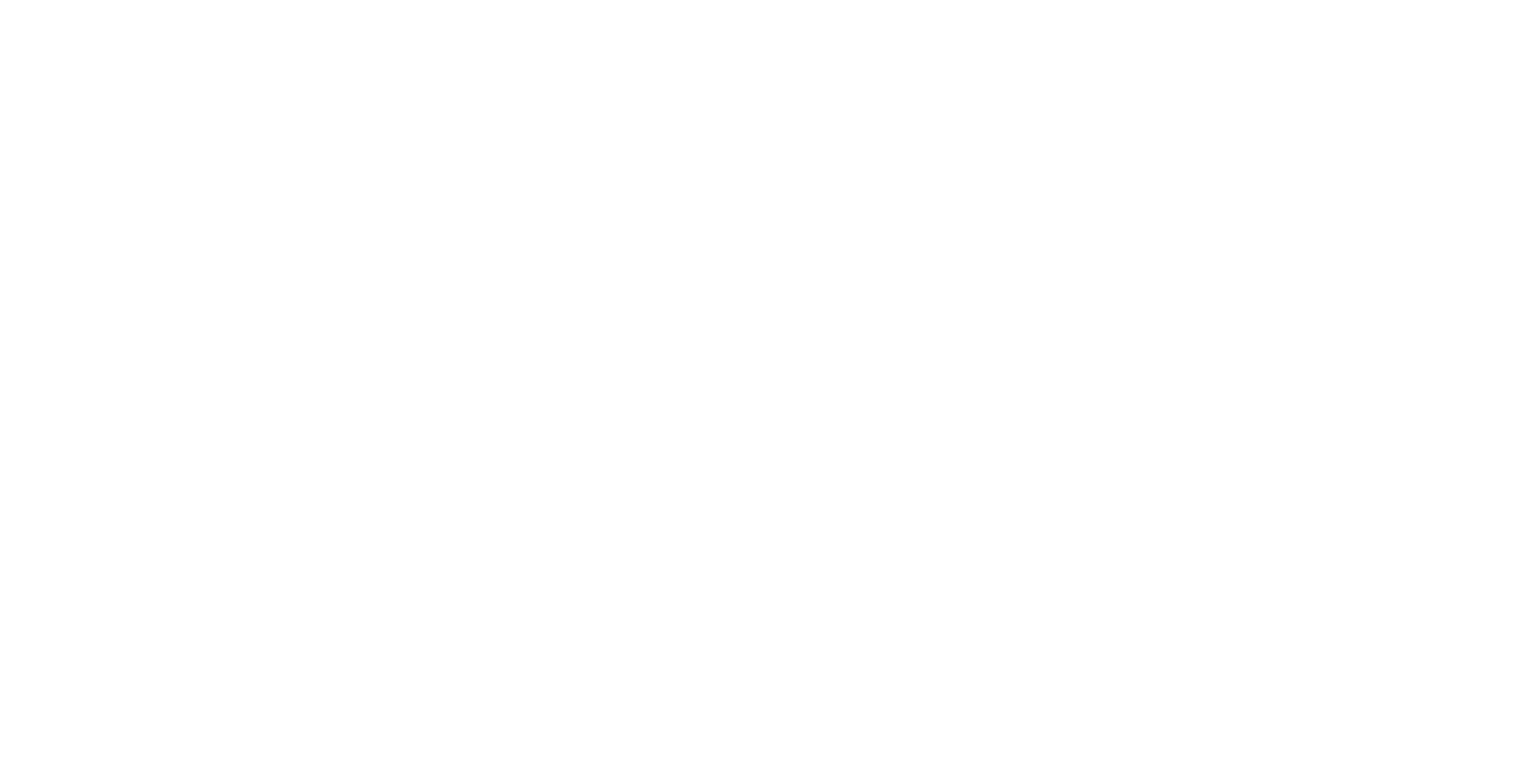scroll, scrollTop: 0, scrollLeft: 0, axis: both 